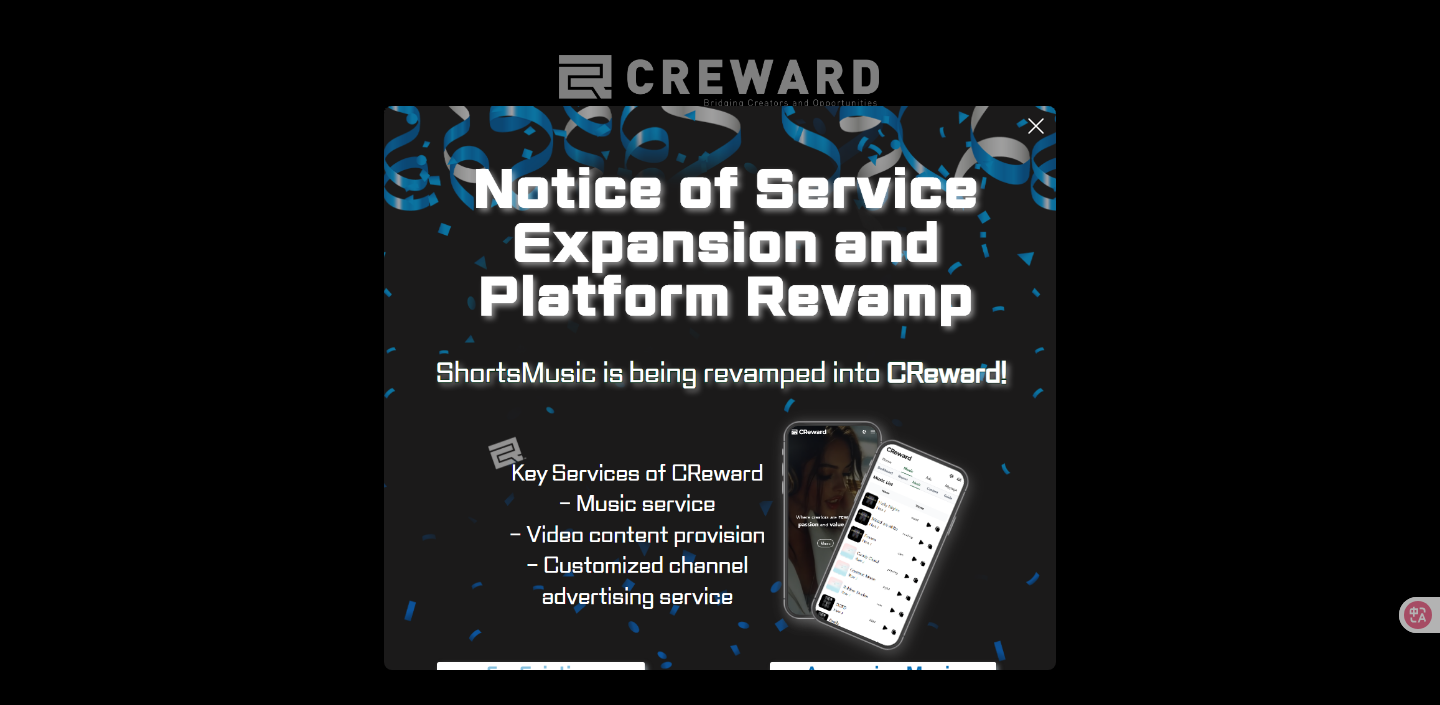 scroll, scrollTop: 0, scrollLeft: 0, axis: both 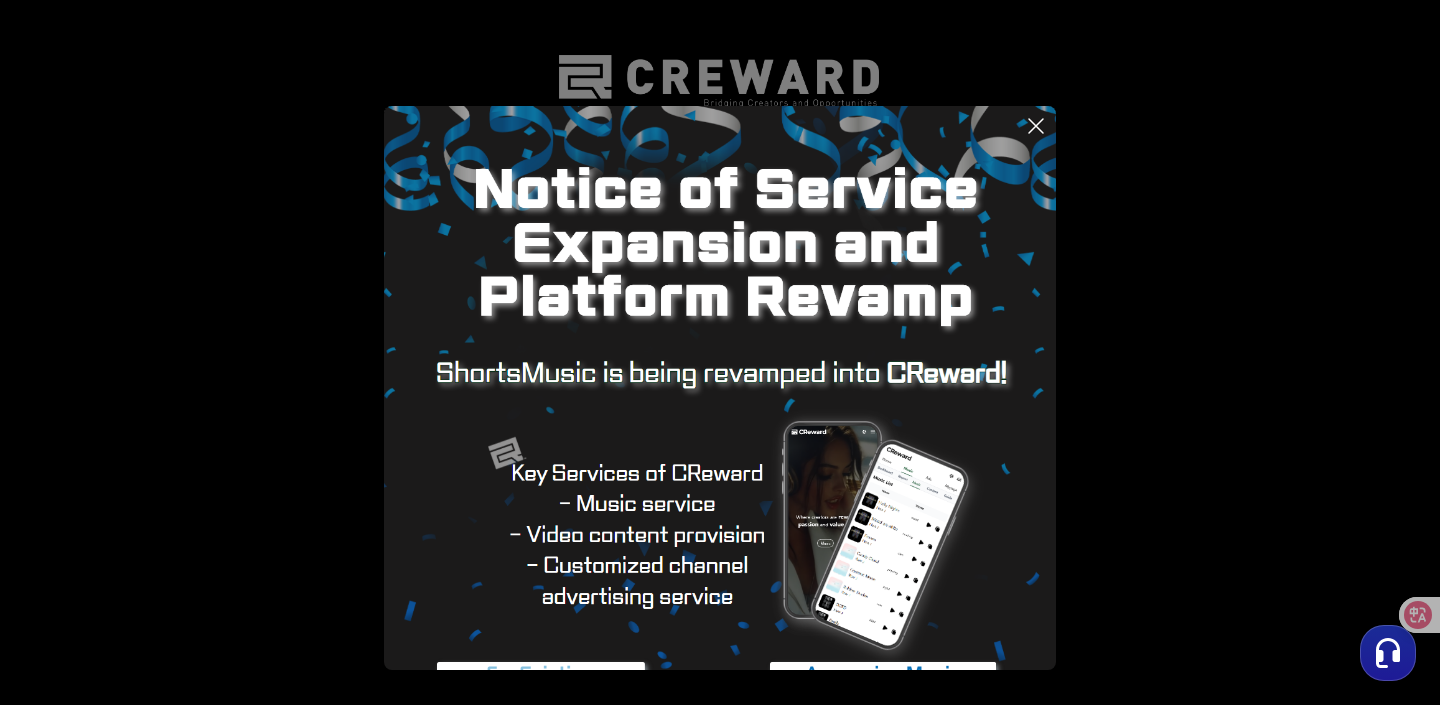 click 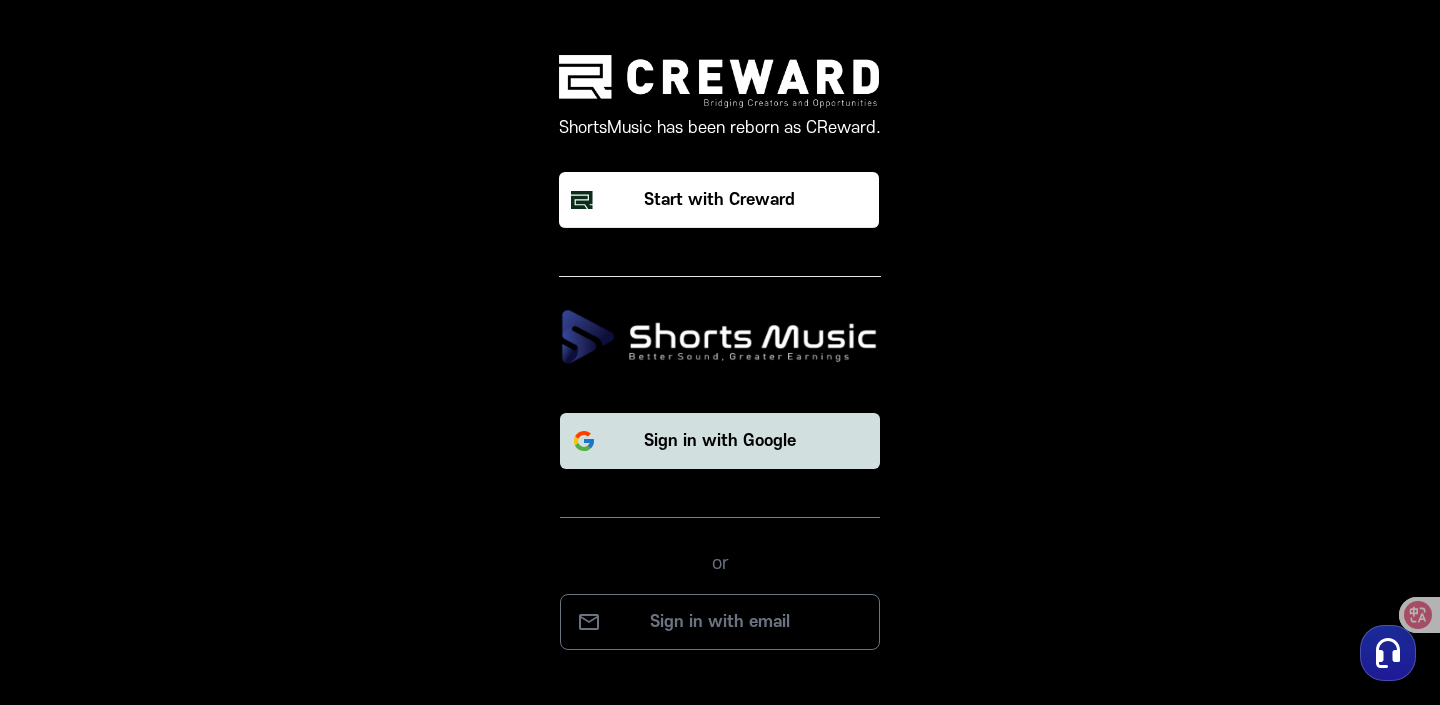 click on "Sign in with Google" at bounding box center (720, 441) 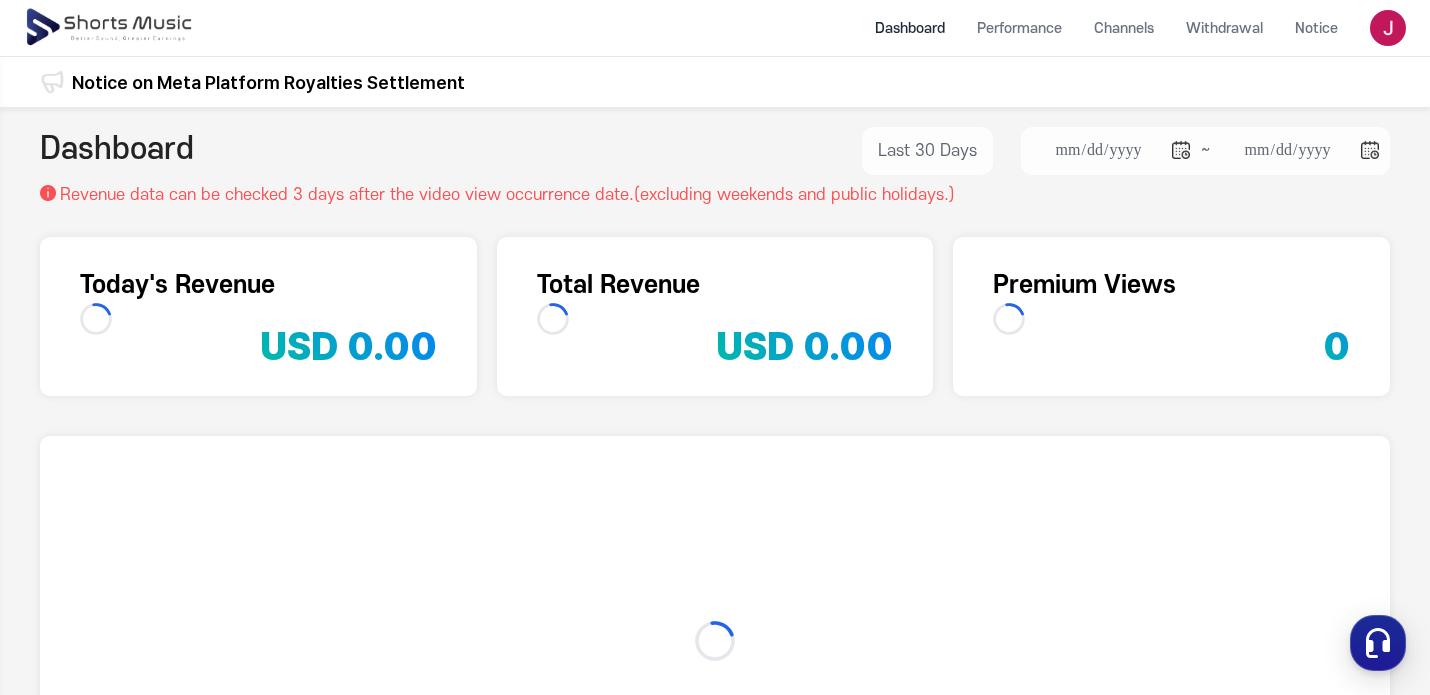 scroll, scrollTop: 0, scrollLeft: 0, axis: both 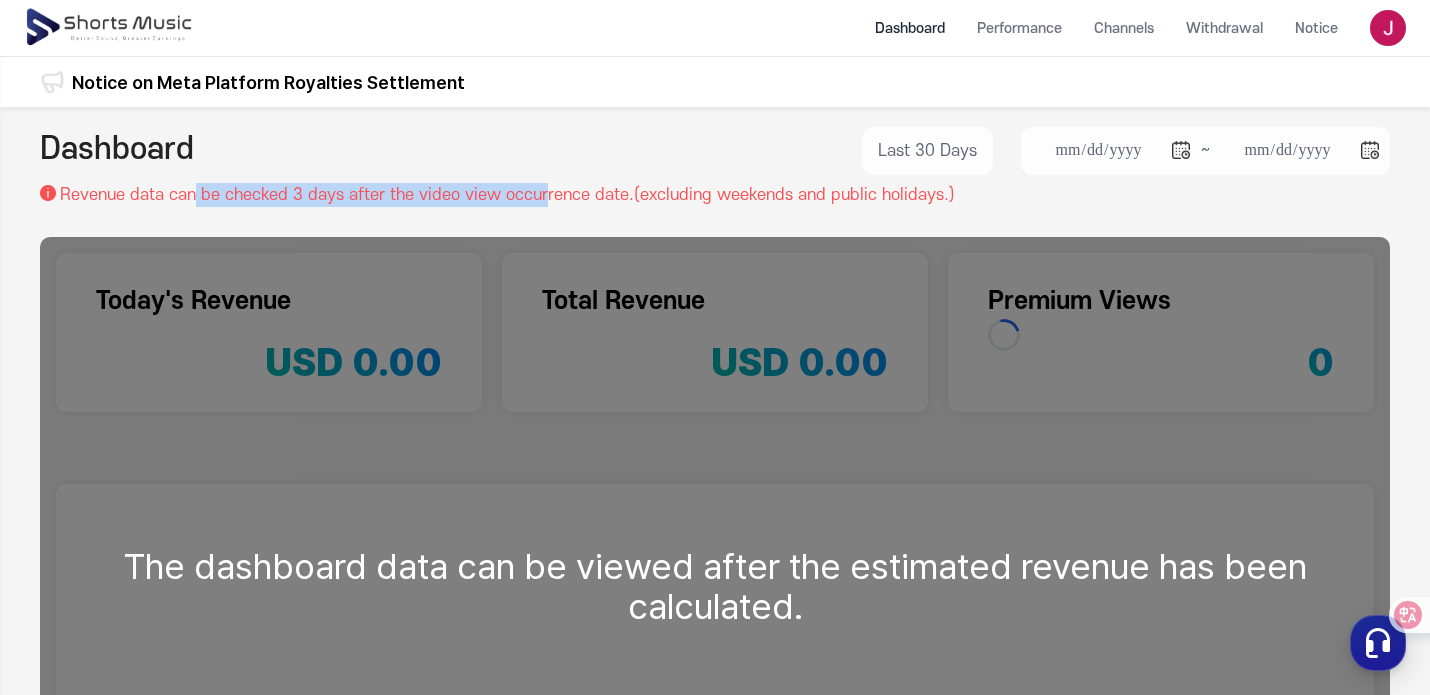 drag, startPoint x: 192, startPoint y: 191, endPoint x: 545, endPoint y: 202, distance: 353.17136 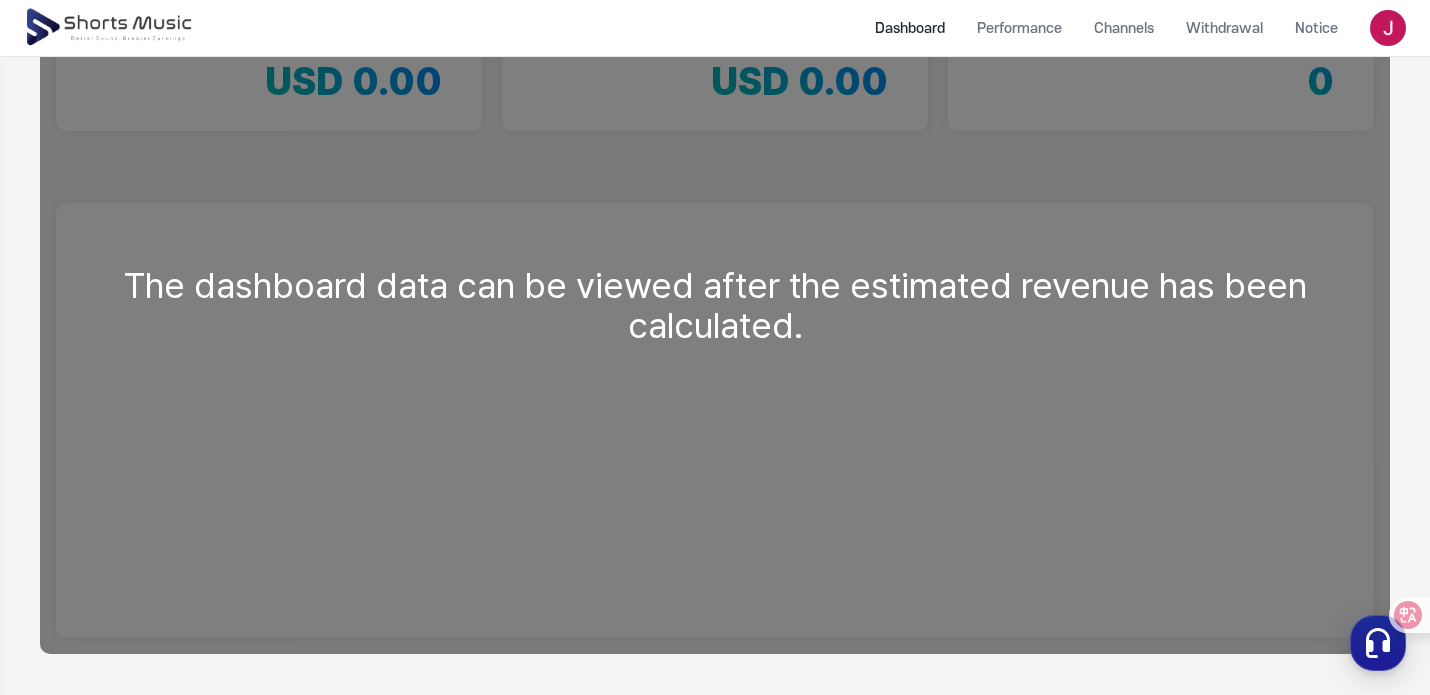 scroll, scrollTop: 0, scrollLeft: 0, axis: both 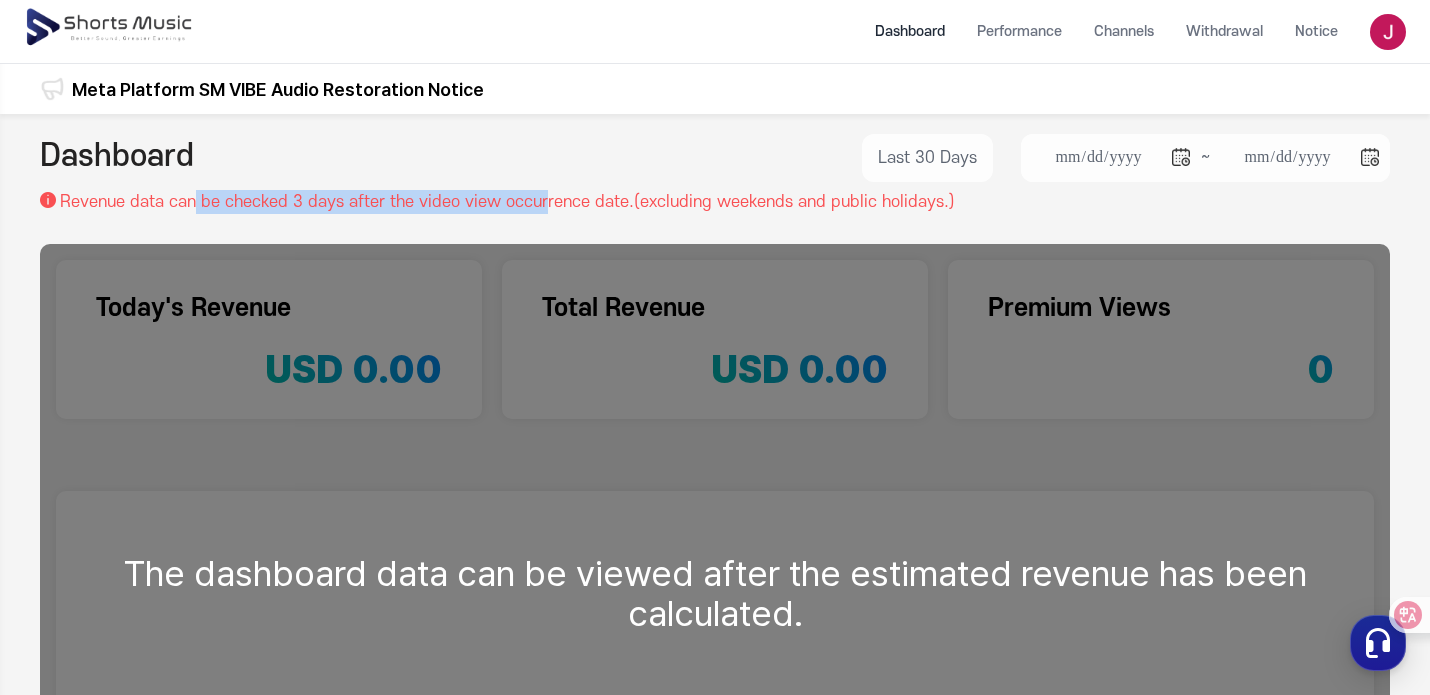 click on "Revenue data can be checked 3 days after the video view occurrence date.(excluding weekends and public holidays.)" at bounding box center (507, 202) 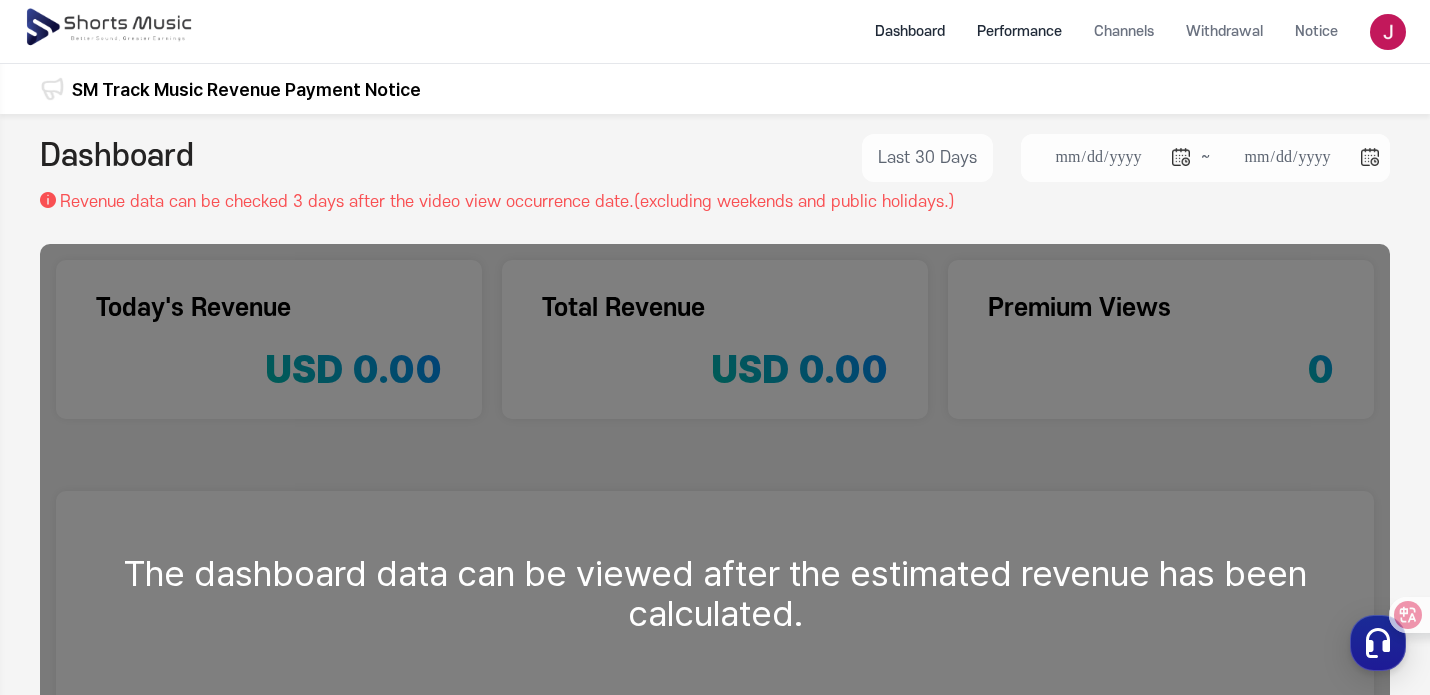 click on "Performance" at bounding box center (1019, 31) 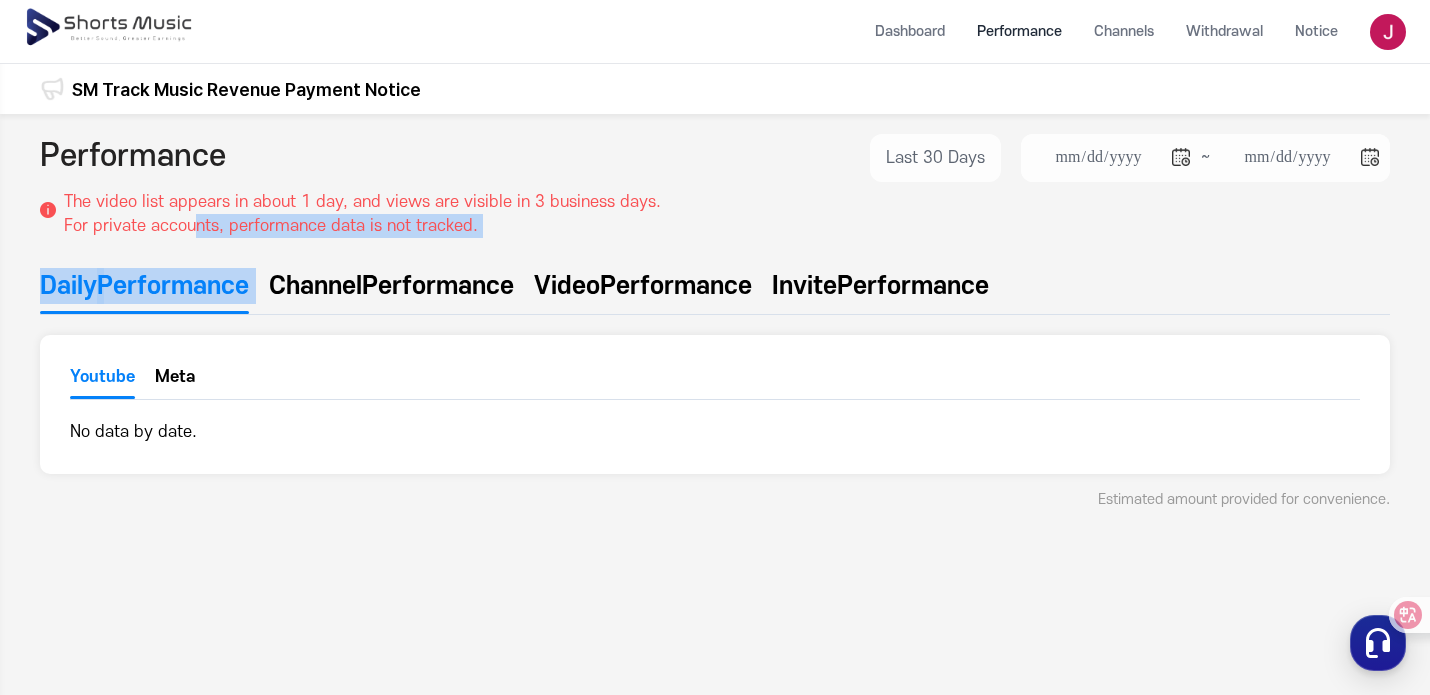 drag, startPoint x: 191, startPoint y: 217, endPoint x: 329, endPoint y: 251, distance: 142.12671 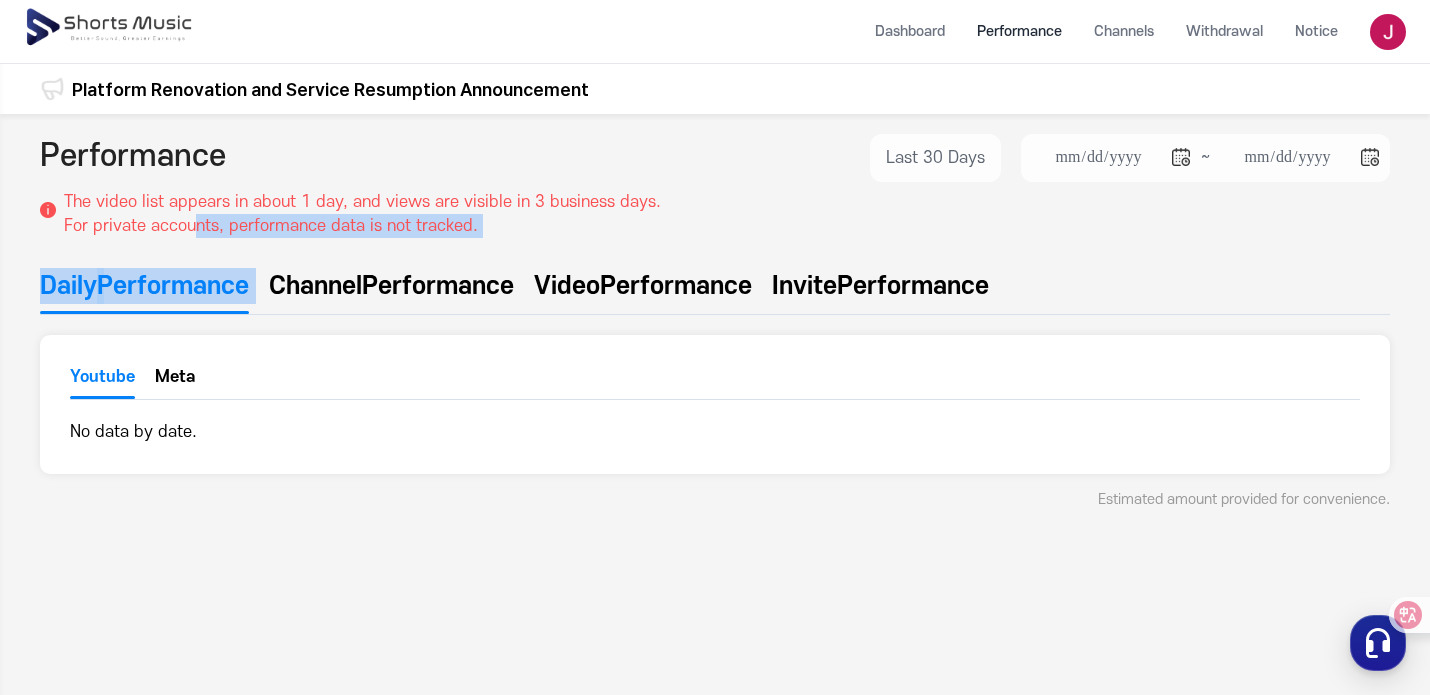 click at bounding box center (110, 28) 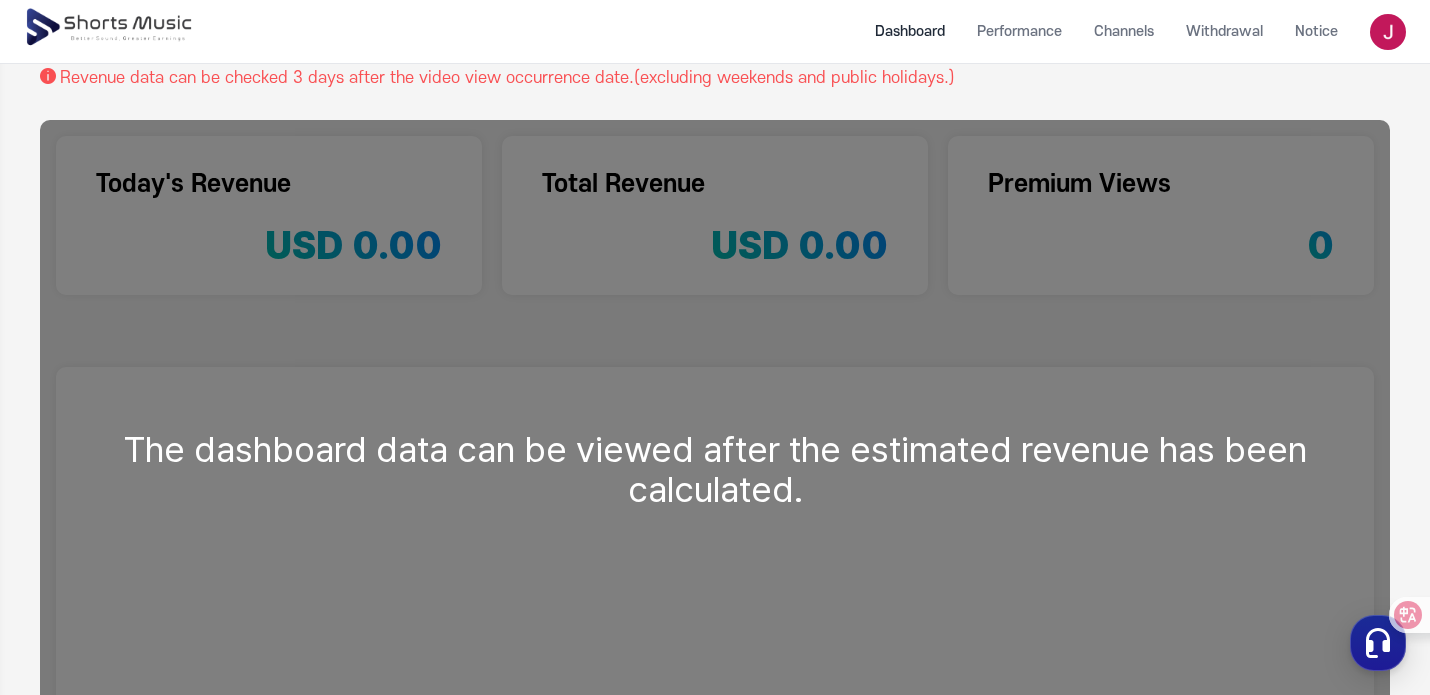 scroll, scrollTop: 137, scrollLeft: 2, axis: both 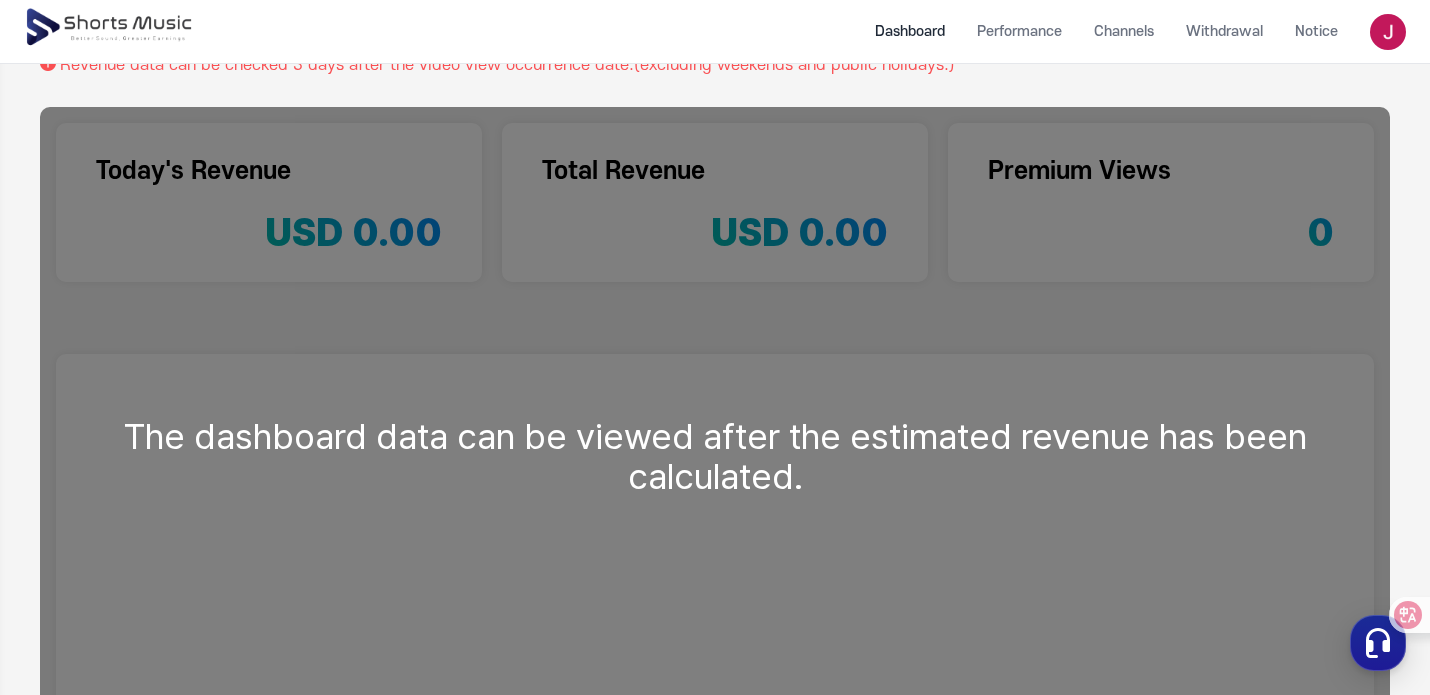 click on "The dashboard data can be viewed after the estimated revenue has been calculated." at bounding box center [715, 456] 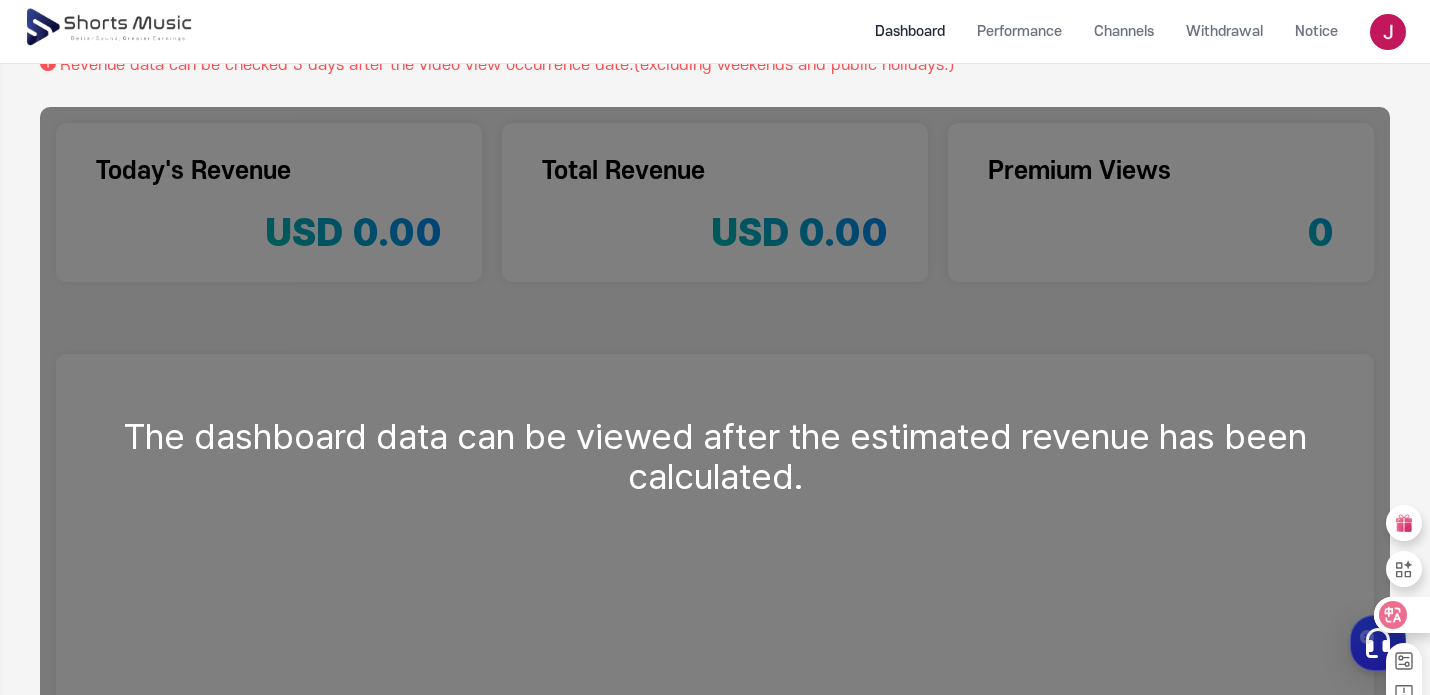 click at bounding box center (1367, 636) 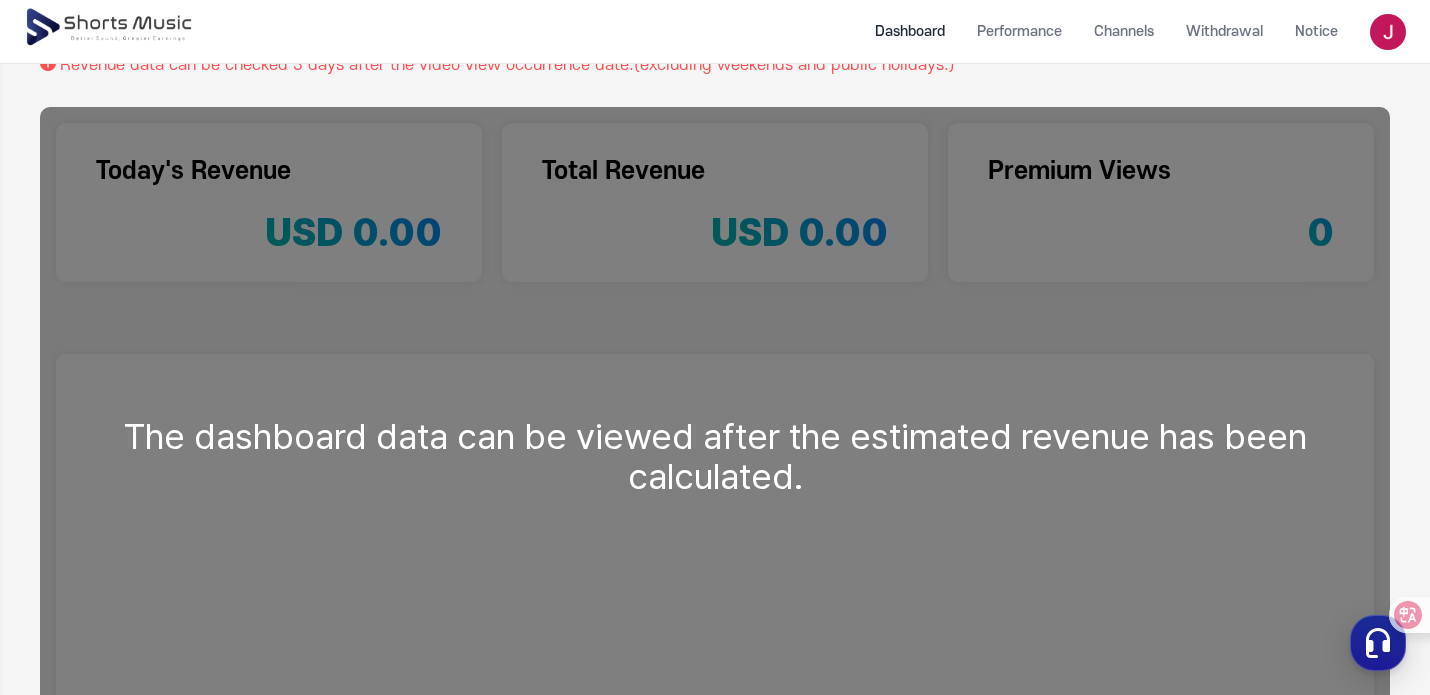 click 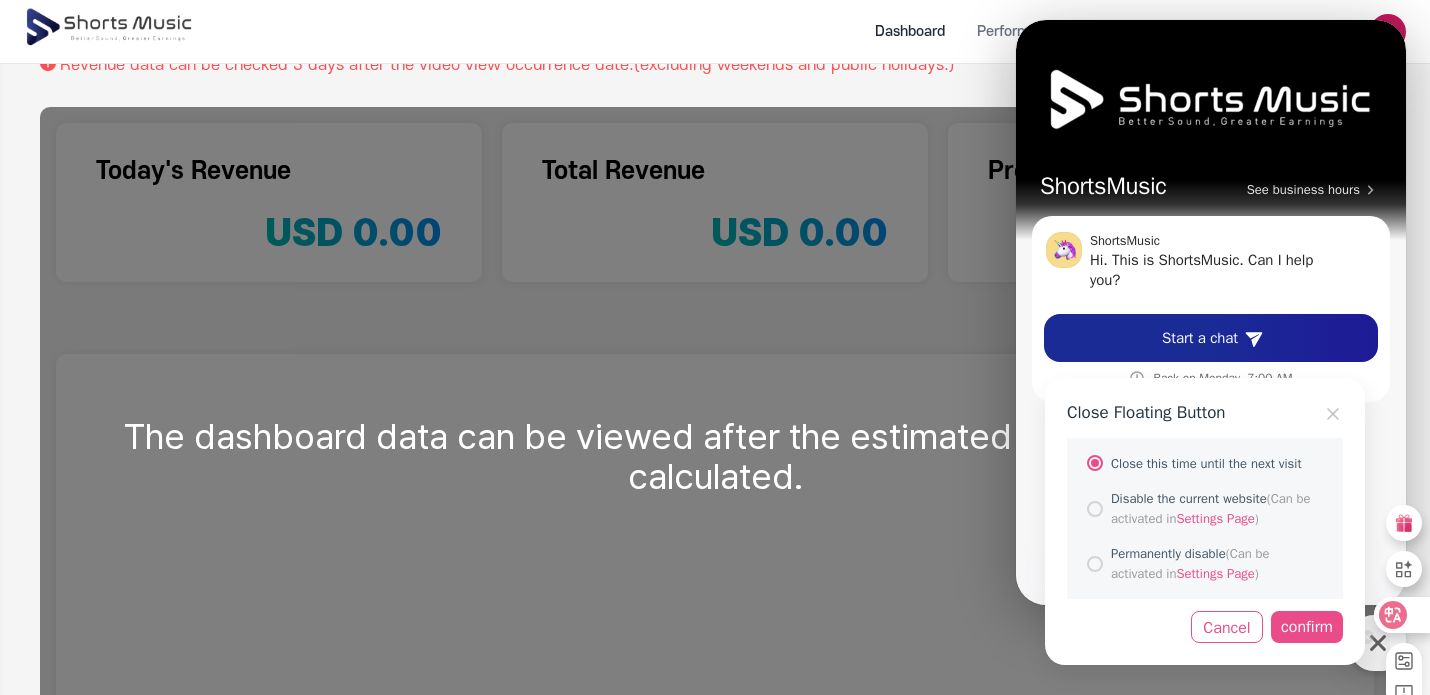 click 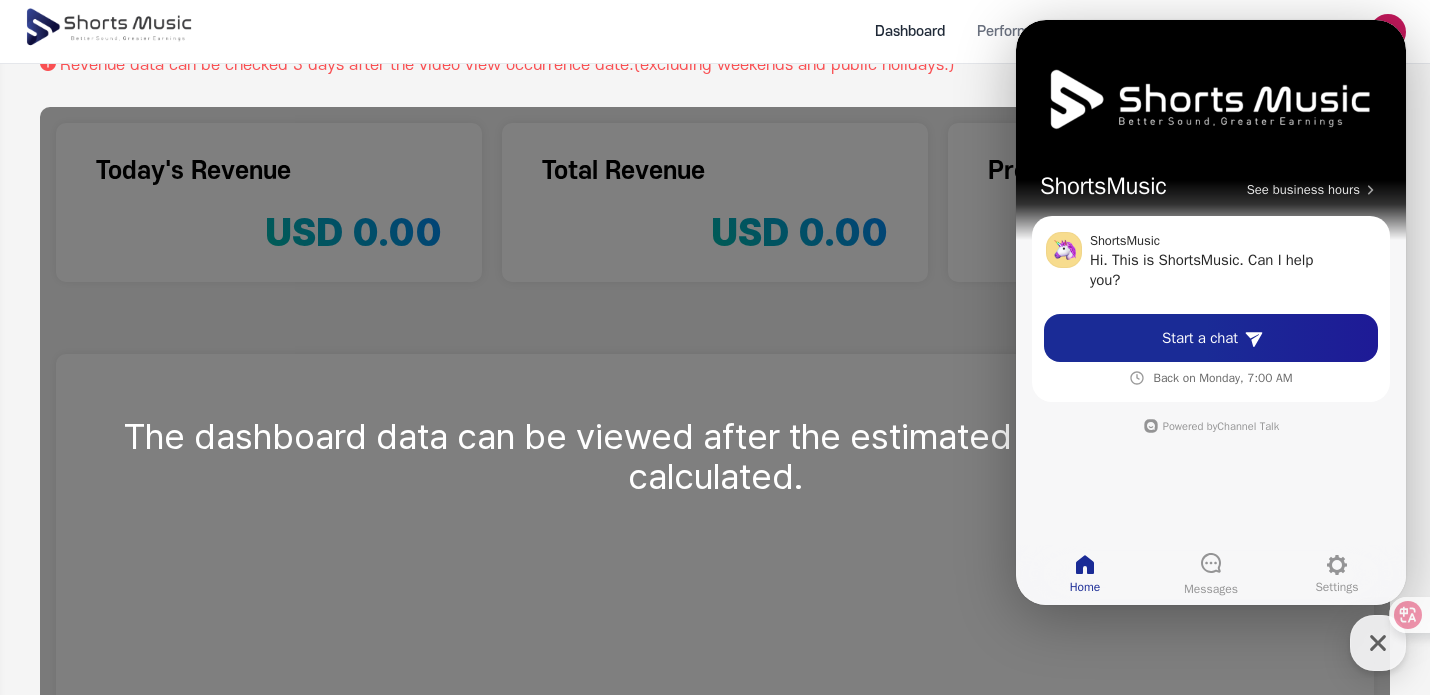 click on "The dashboard data can be viewed after the estimated revenue has been calculated." at bounding box center (715, 456) 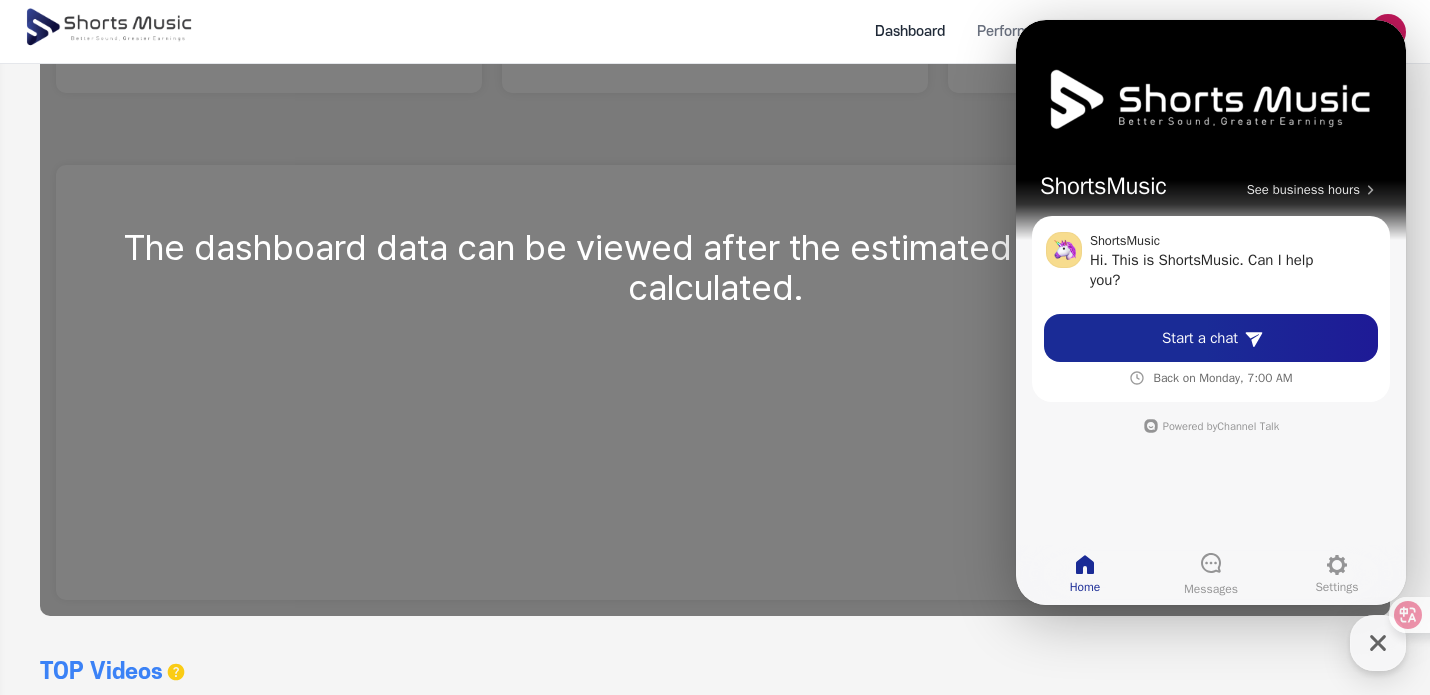 scroll, scrollTop: 345, scrollLeft: 2, axis: both 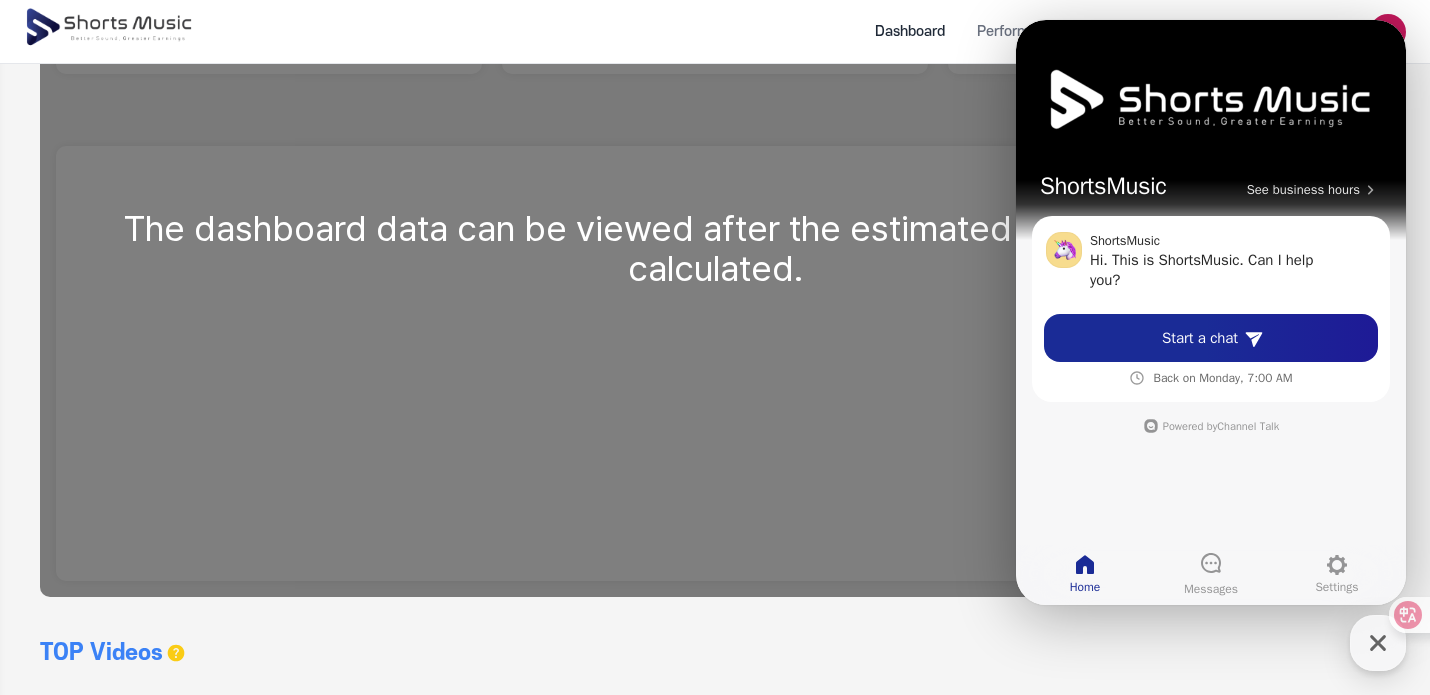 click on "The dashboard data can be viewed after the estimated revenue has been calculated." at bounding box center [715, 248] 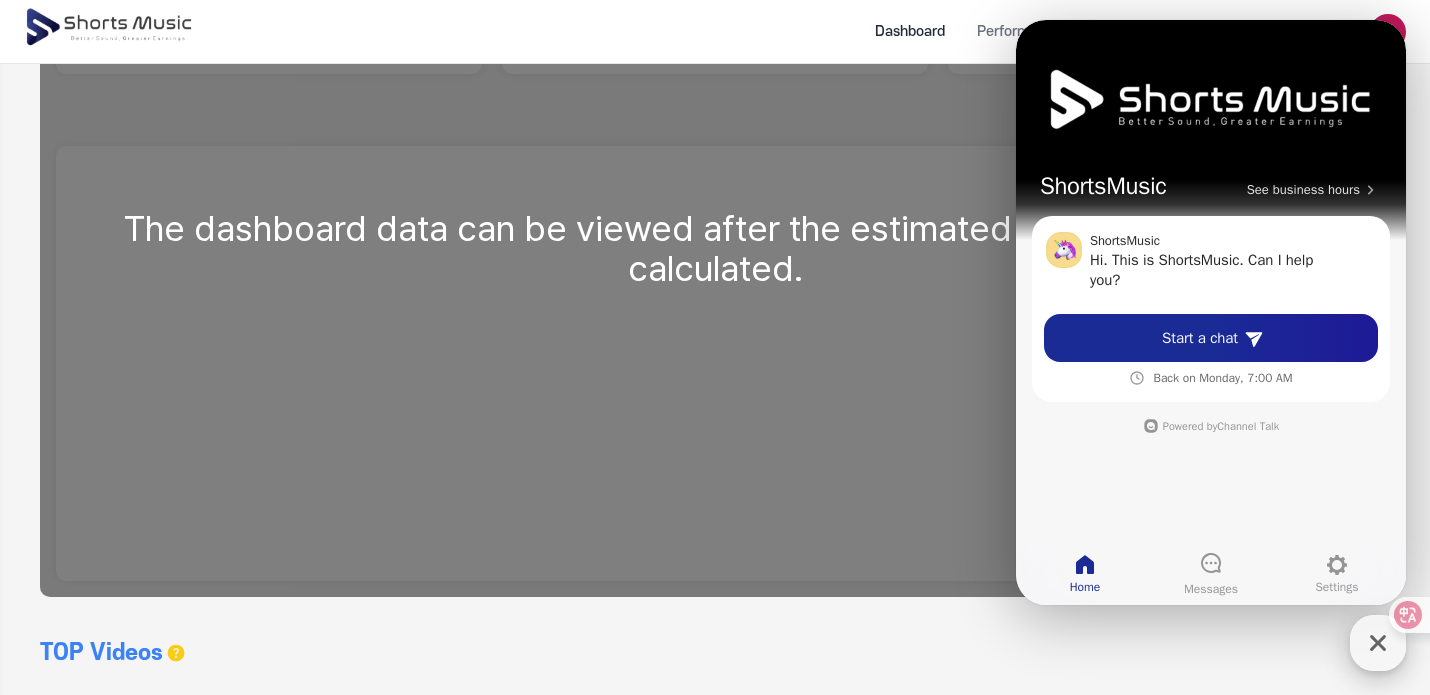 click 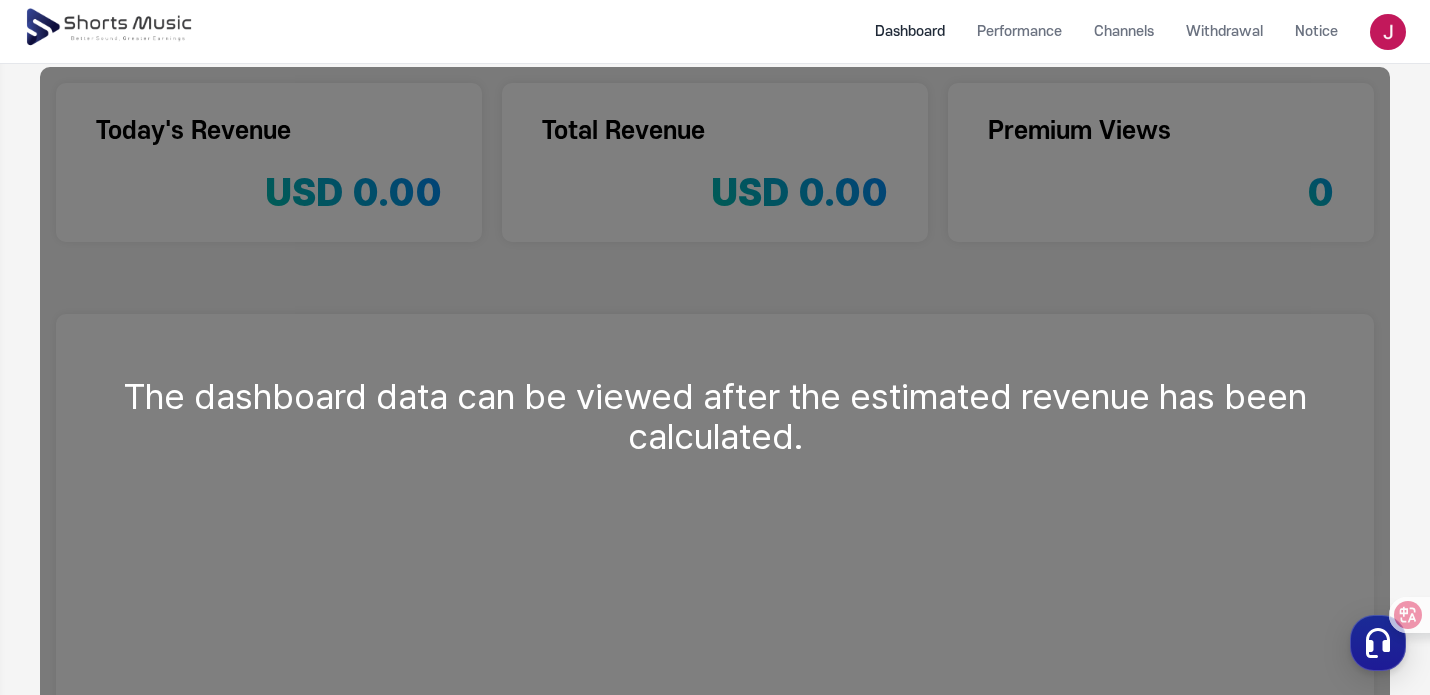 scroll, scrollTop: 0, scrollLeft: 2, axis: horizontal 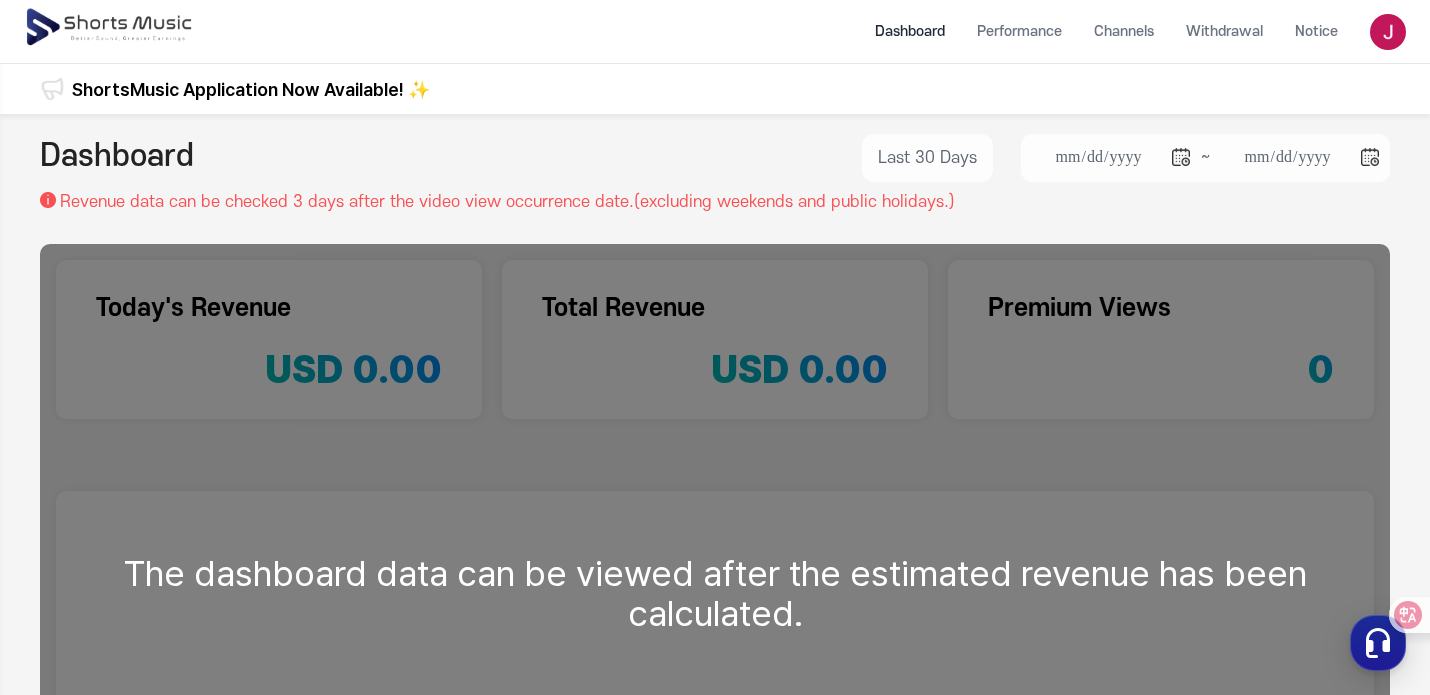click on "ShortsMusic Application Now Available! ✨" at bounding box center (251, 89) 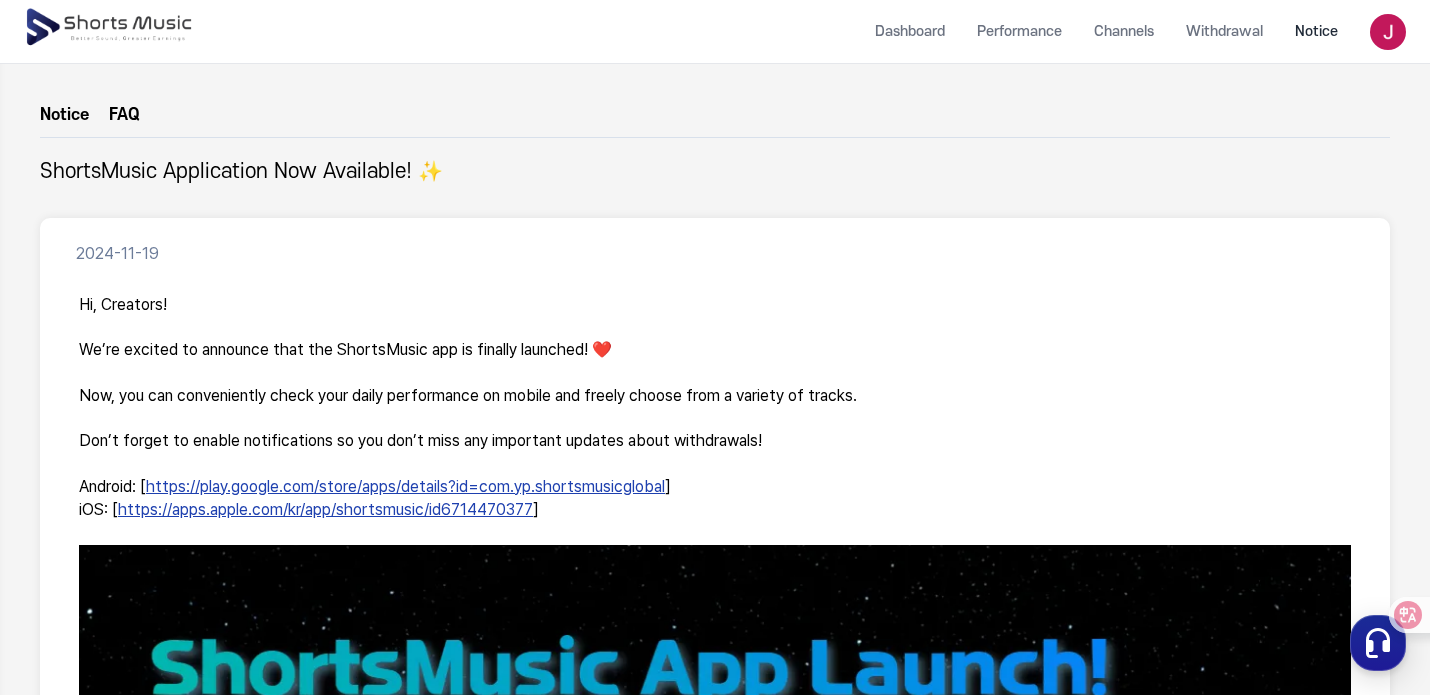 scroll, scrollTop: 109, scrollLeft: 0, axis: vertical 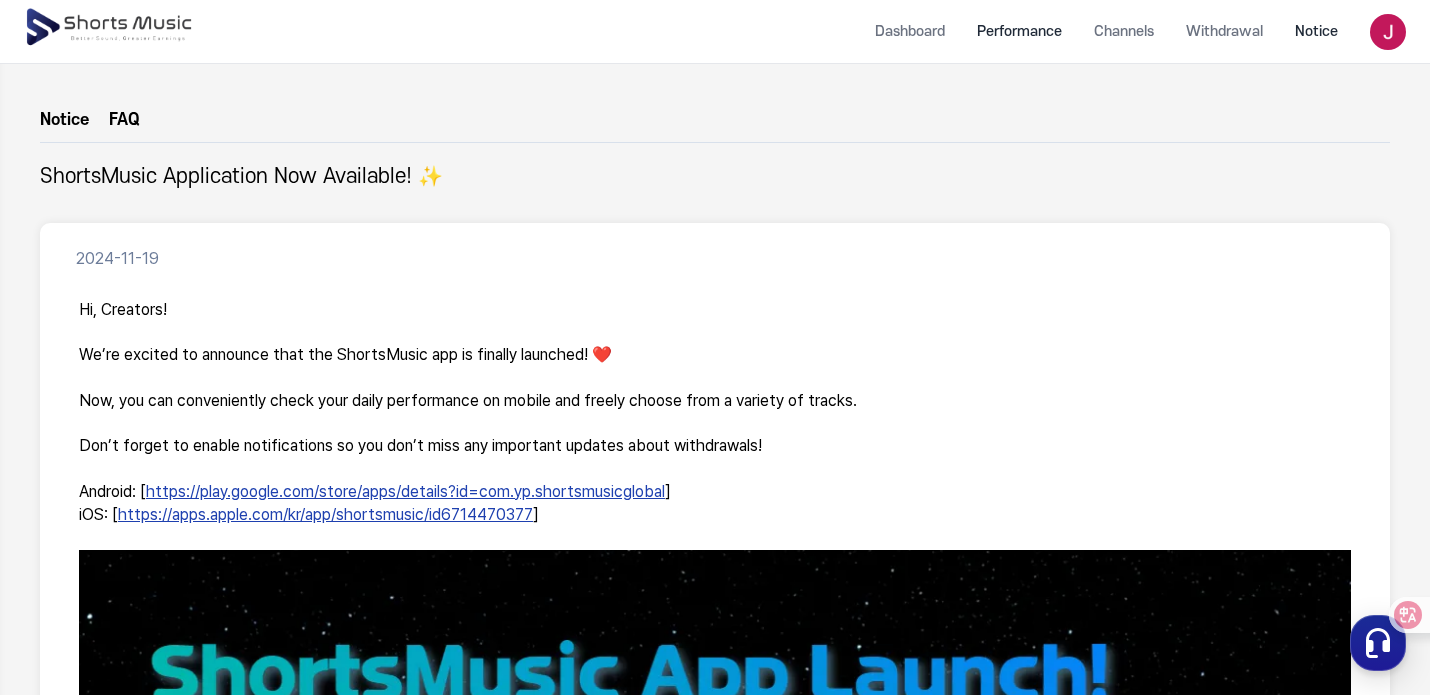 click on "Performance" at bounding box center (1019, 31) 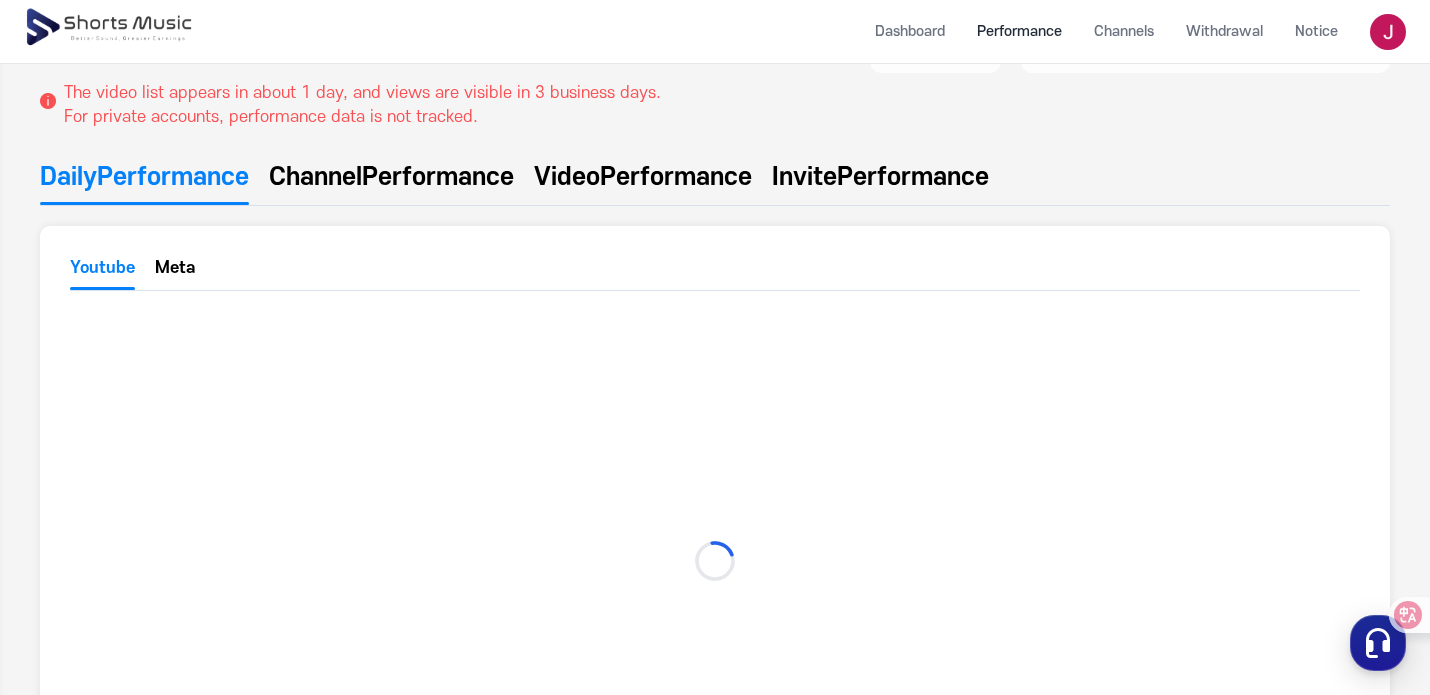 scroll, scrollTop: 0, scrollLeft: 0, axis: both 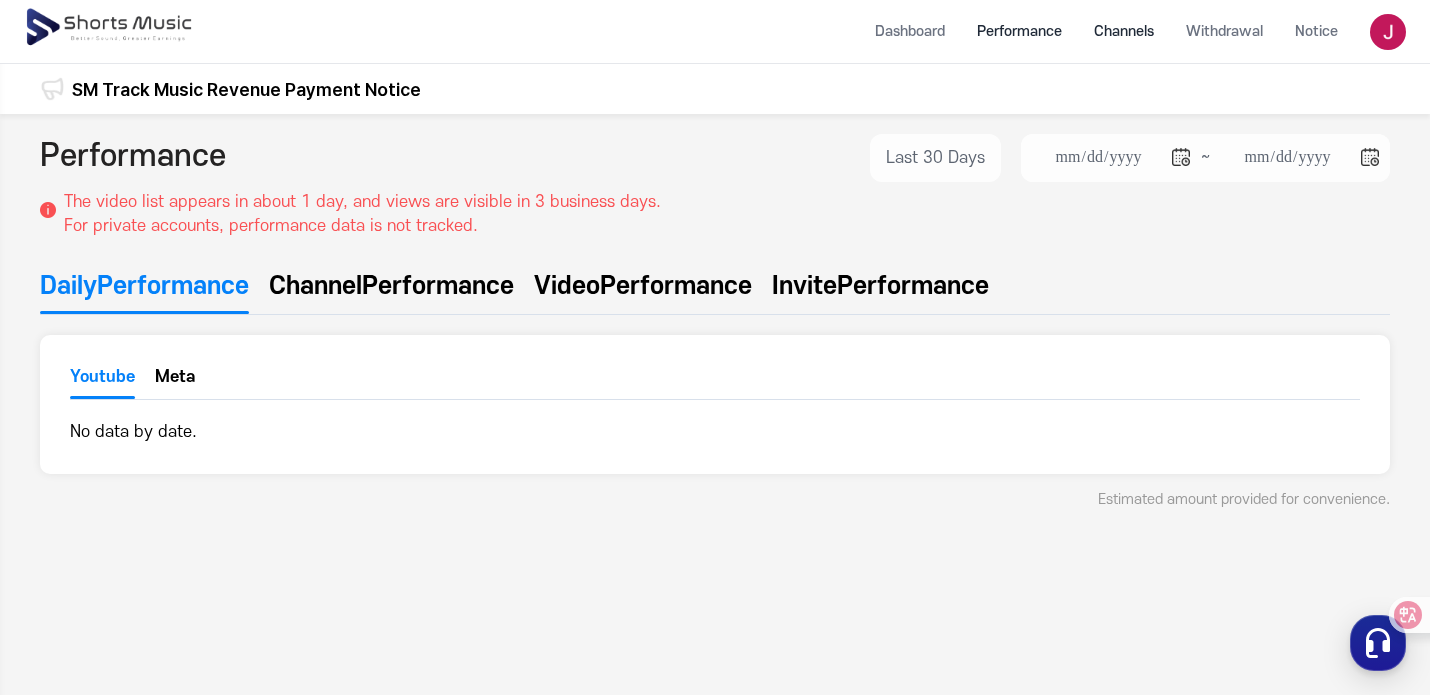click on "Channels" at bounding box center [1124, 31] 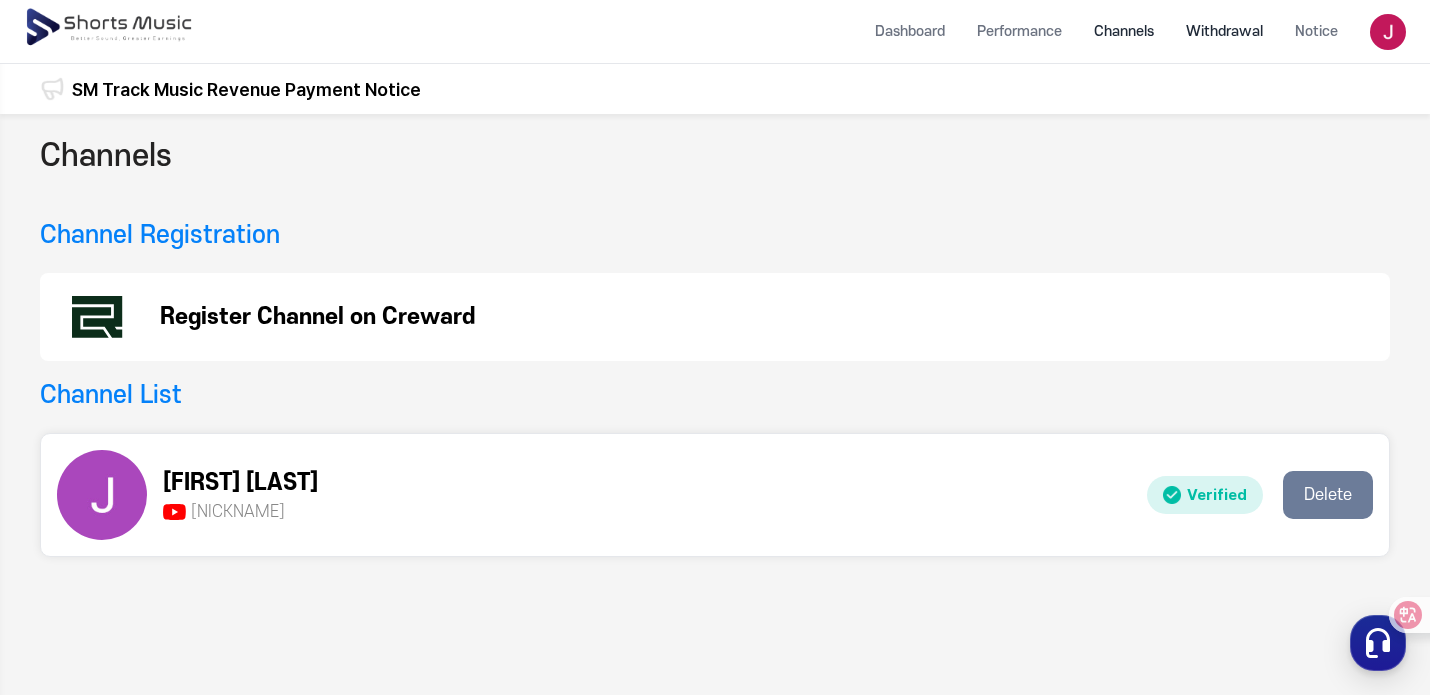 click on "Withdrawal" at bounding box center (1224, 31) 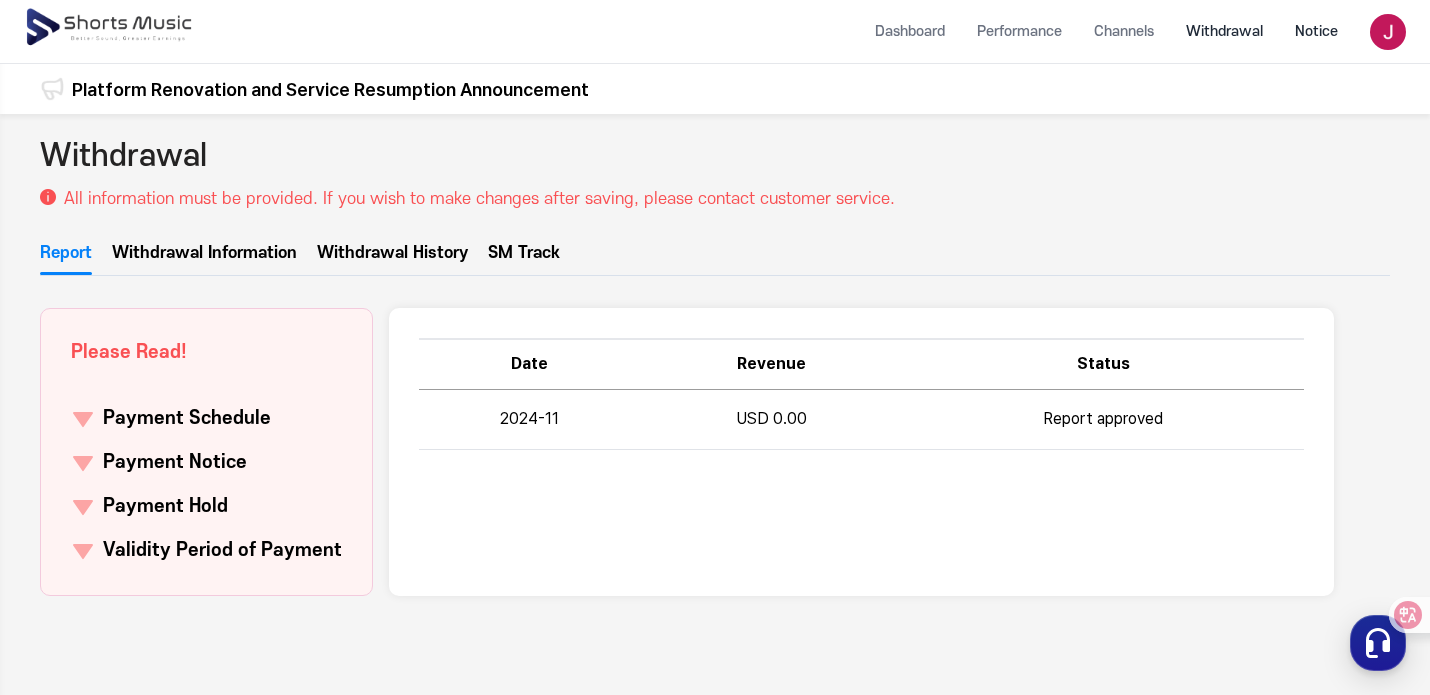 click on "Notice" at bounding box center (1316, 31) 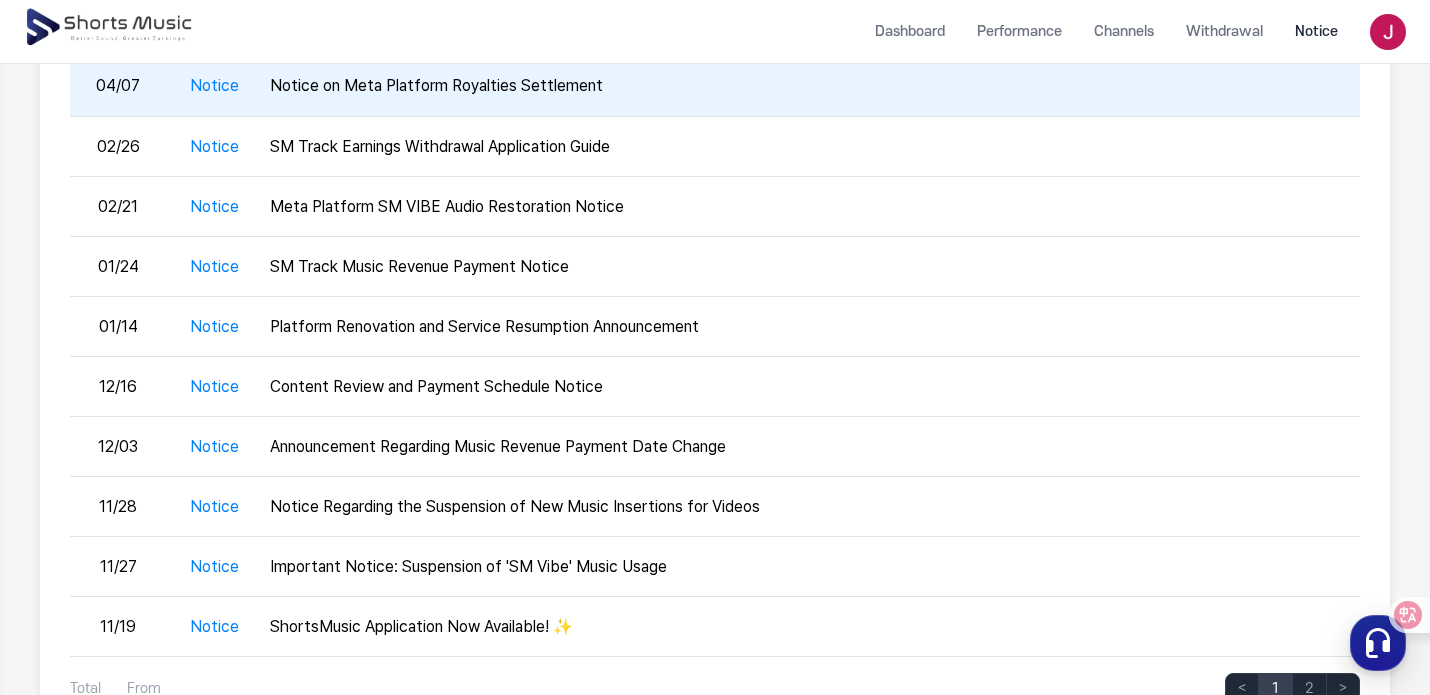 scroll, scrollTop: 0, scrollLeft: 0, axis: both 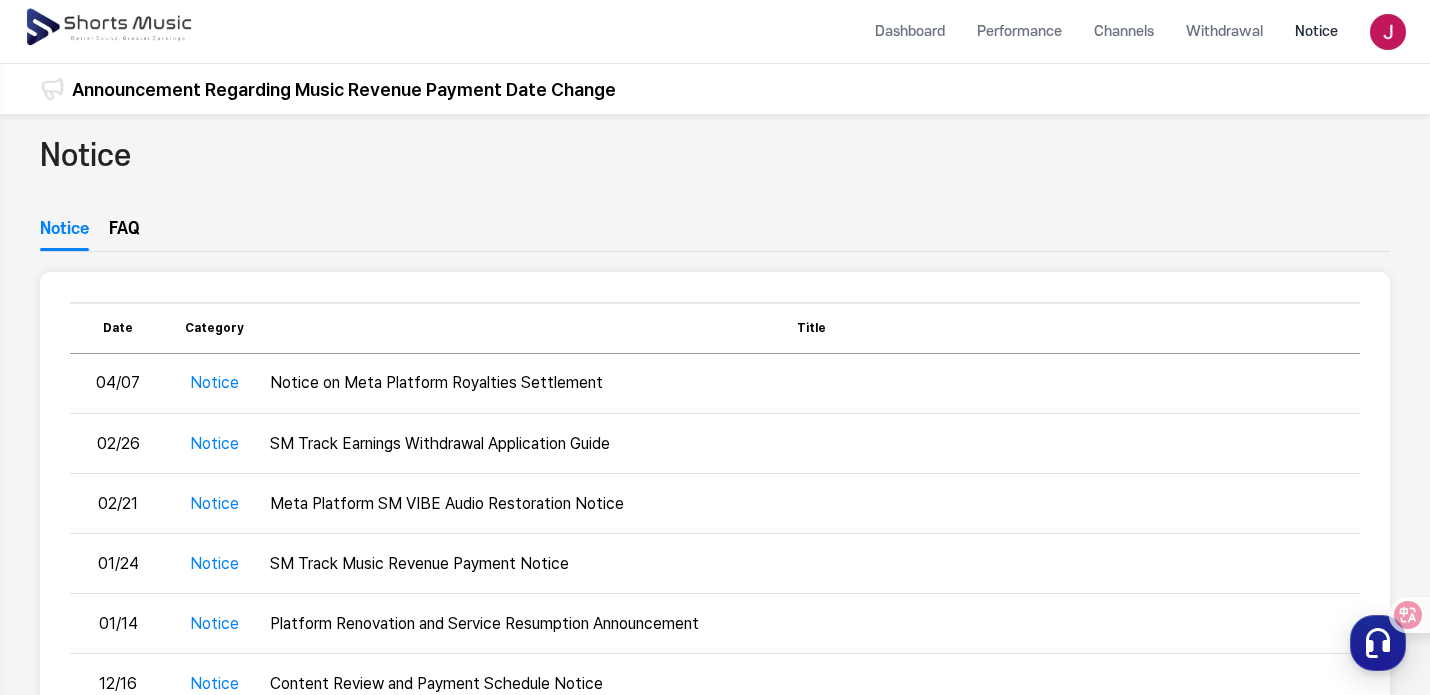 click at bounding box center [52, 89] 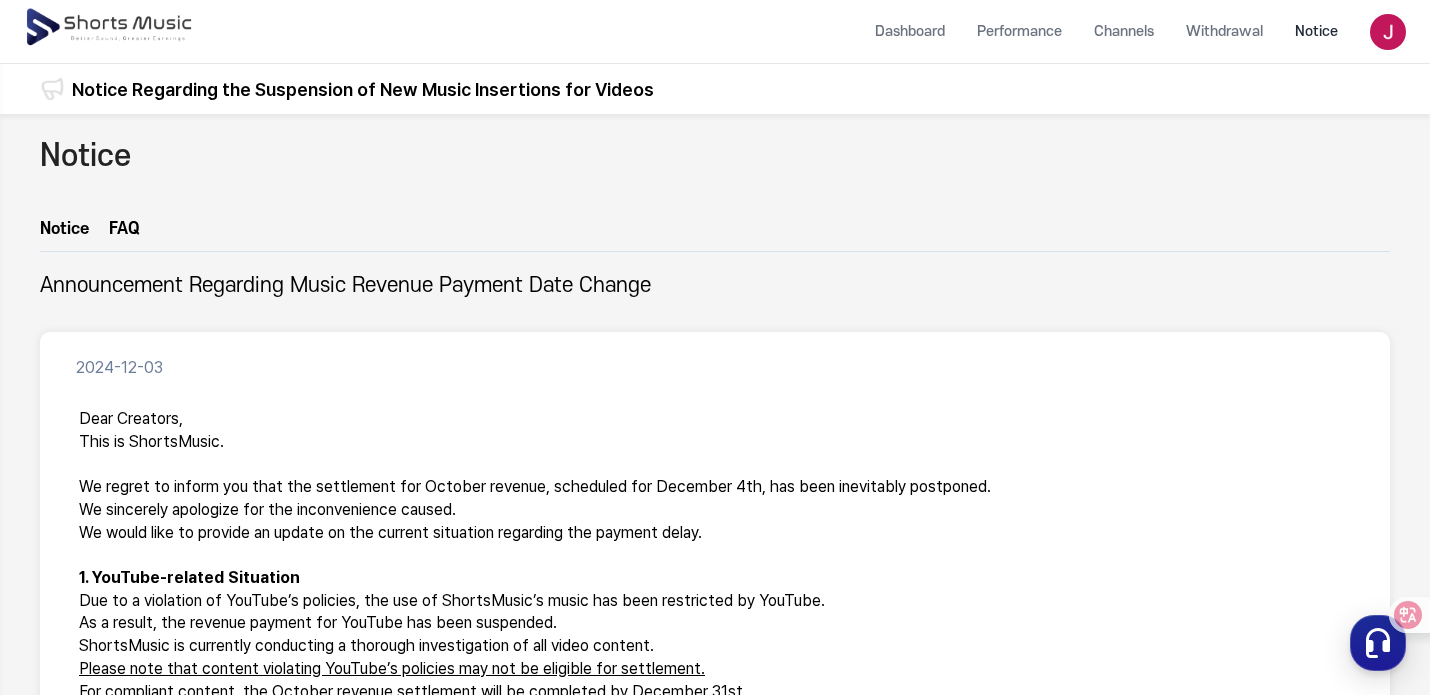 click on "Notice Regarding the Suspension of New Music Insertions for Videos" at bounding box center [363, 89] 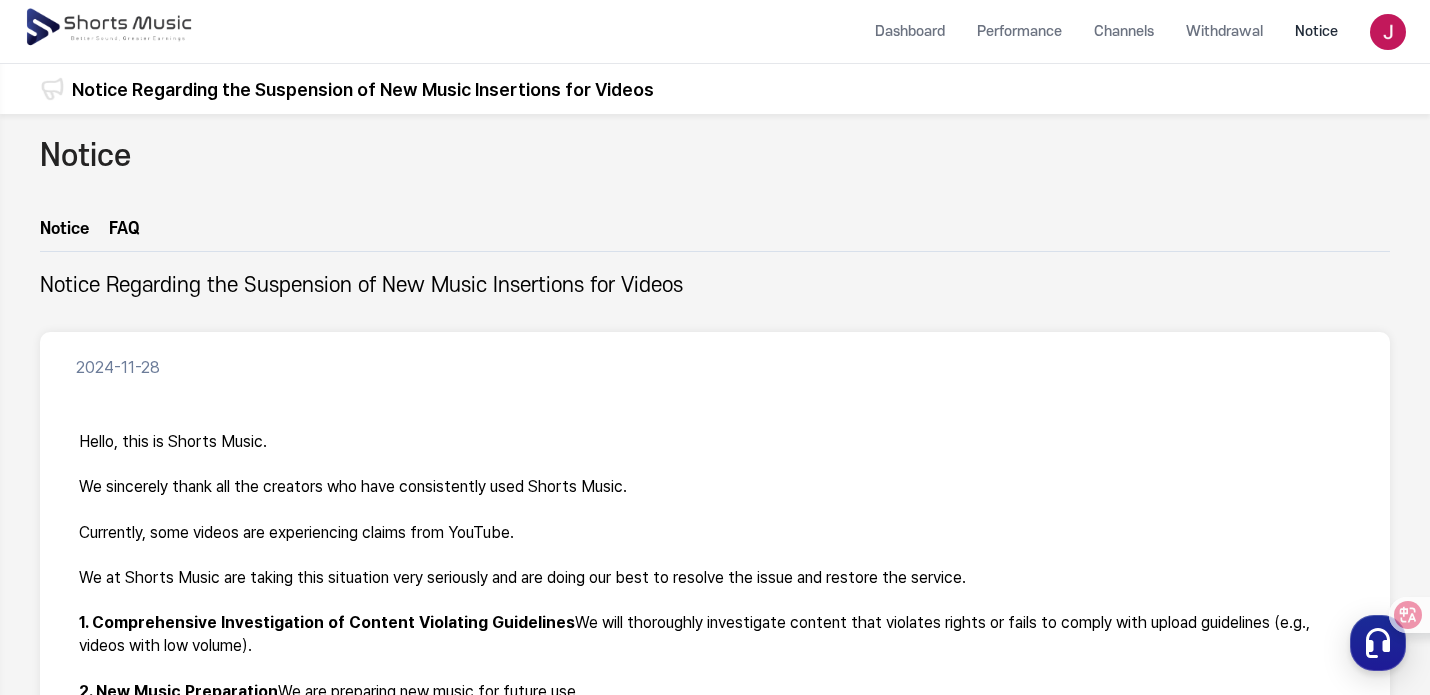 click at bounding box center (110, 28) 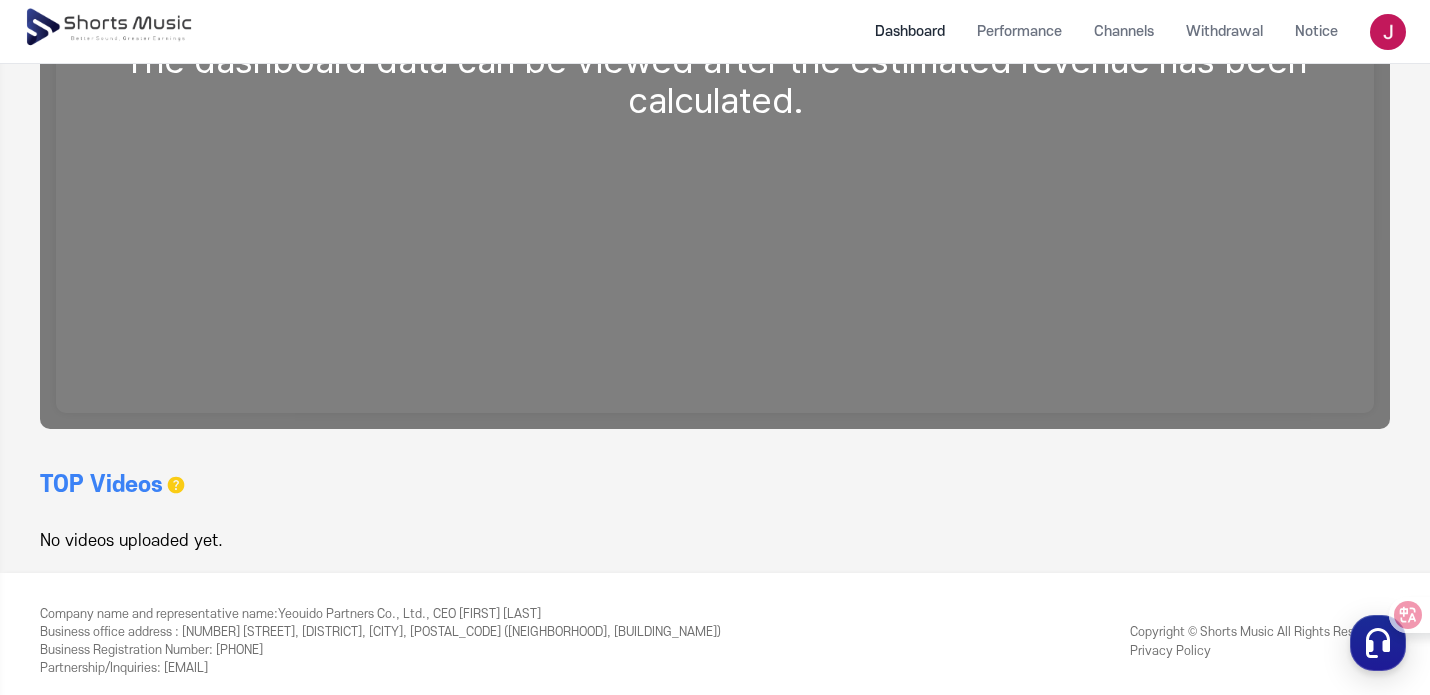 scroll, scrollTop: 527, scrollLeft: 0, axis: vertical 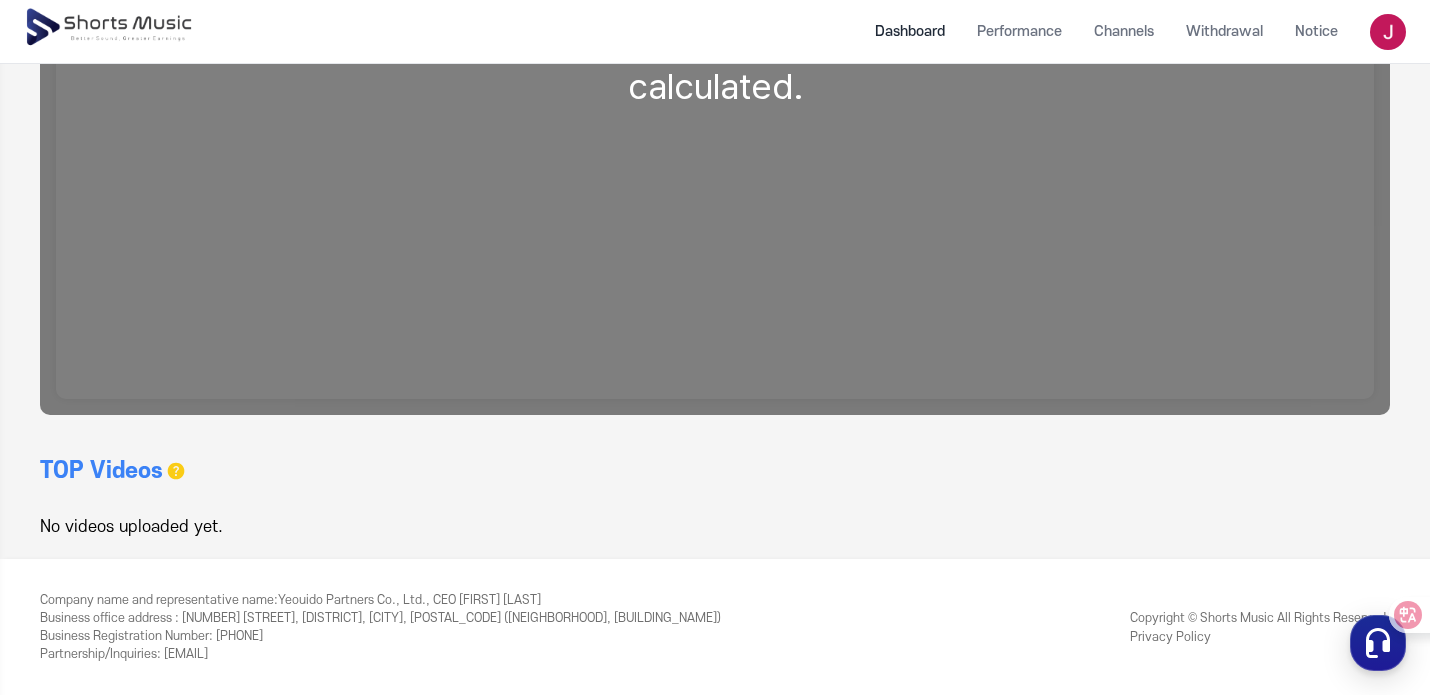 drag, startPoint x: 282, startPoint y: 631, endPoint x: 188, endPoint y: 629, distance: 94.02127 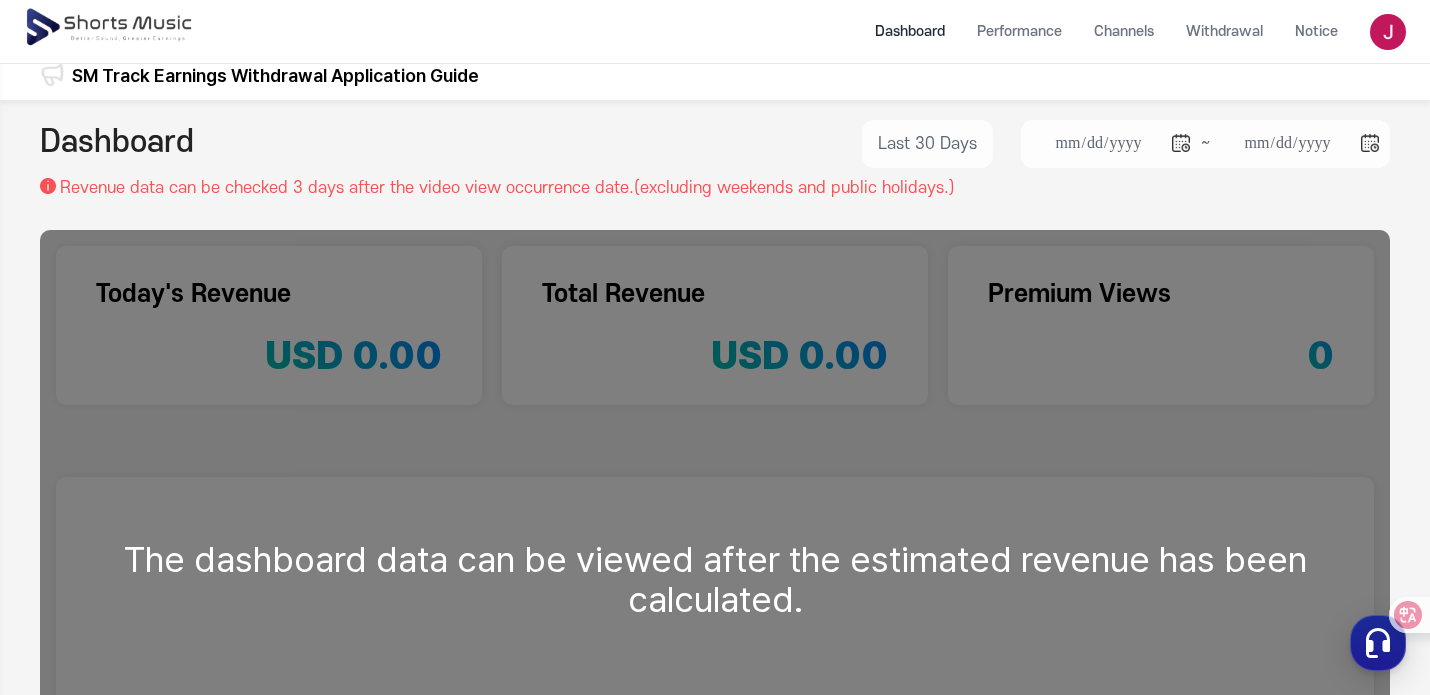 scroll, scrollTop: 0, scrollLeft: 0, axis: both 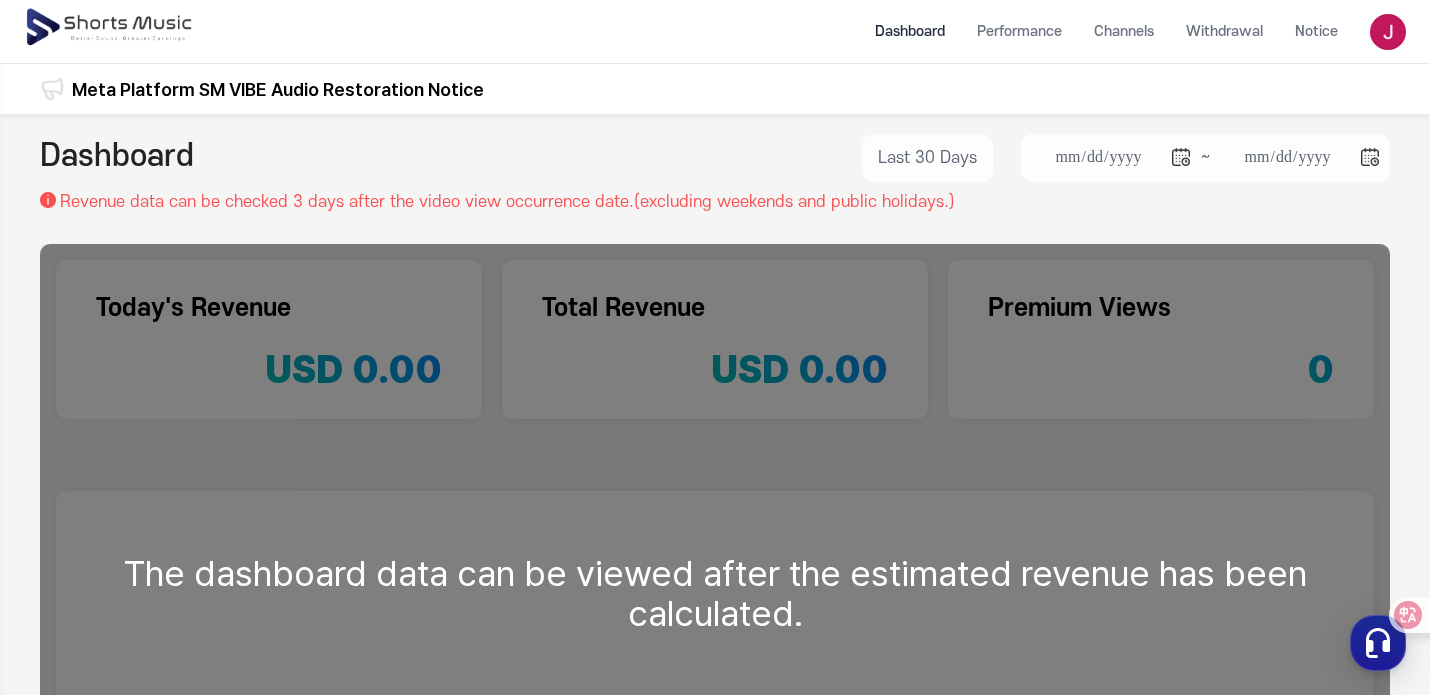 click at bounding box center (1388, 32) 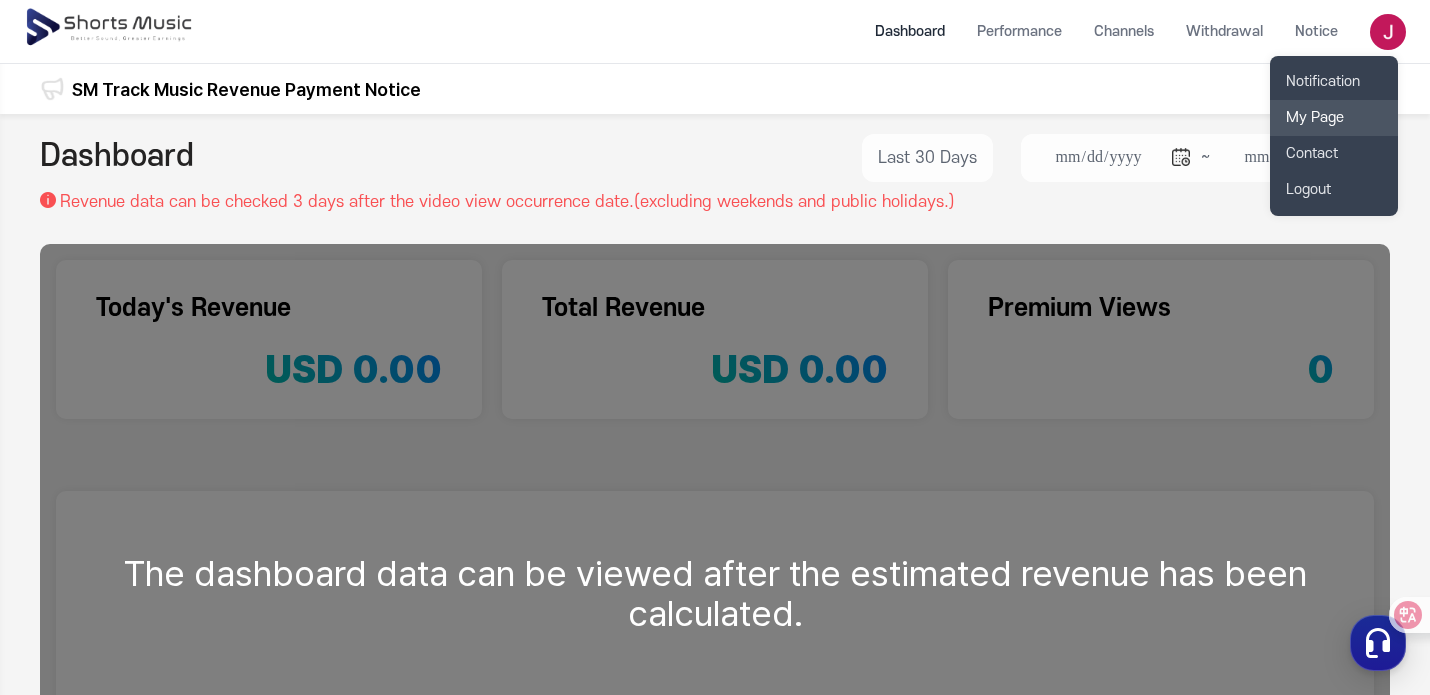 click on "My Page" at bounding box center [1334, 118] 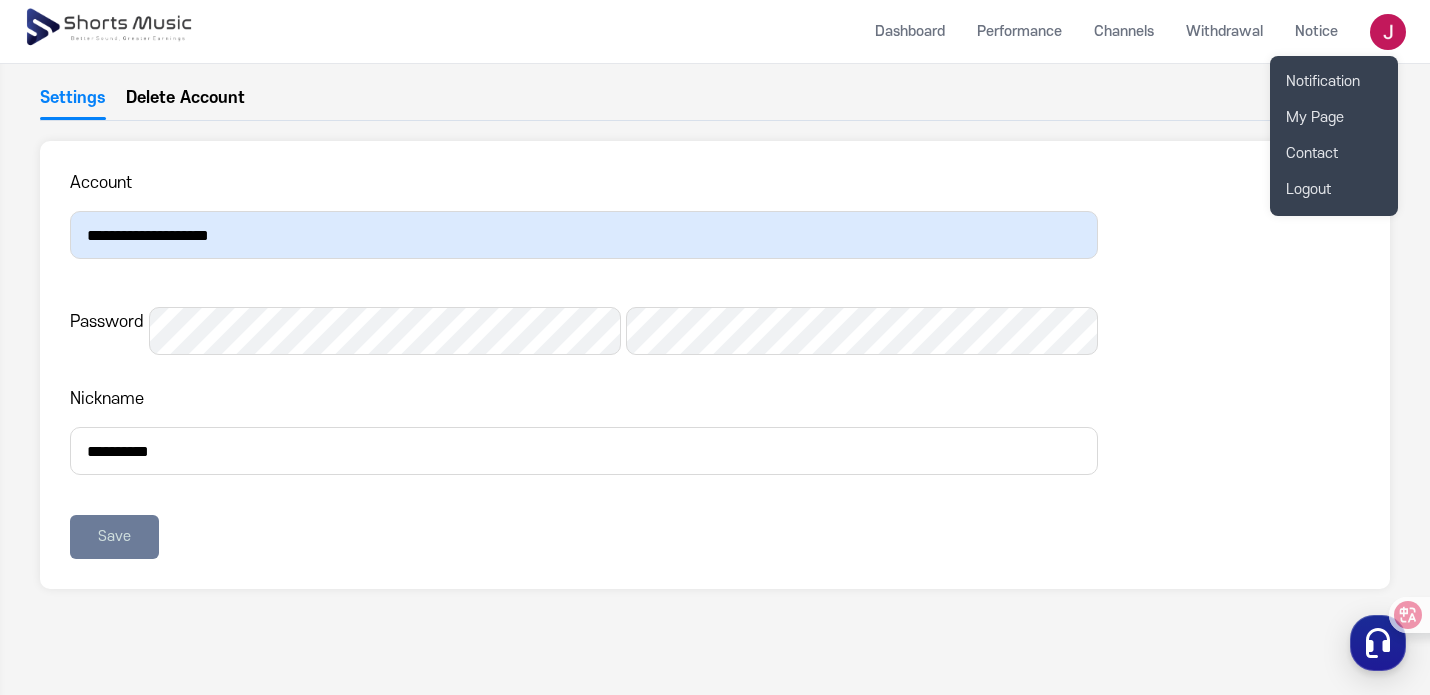 scroll, scrollTop: 130, scrollLeft: 0, axis: vertical 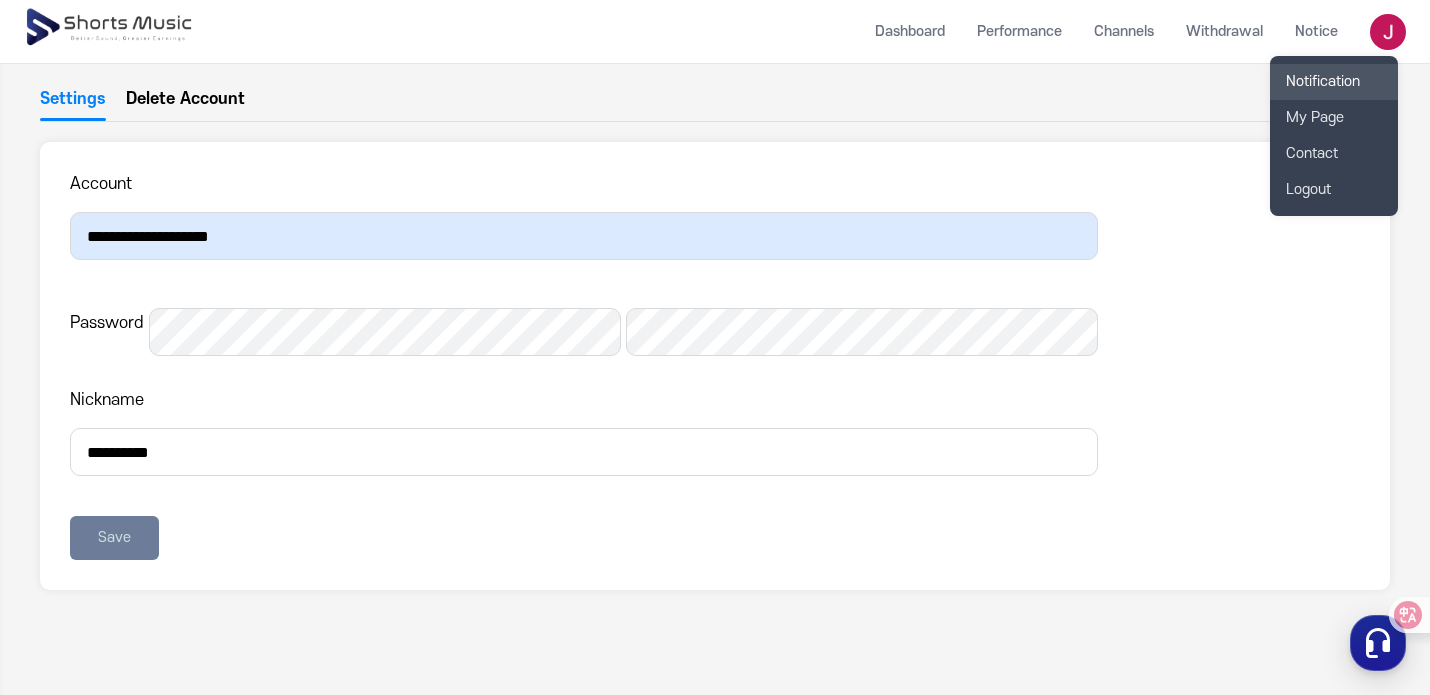 click on "Notification" at bounding box center (1334, 82) 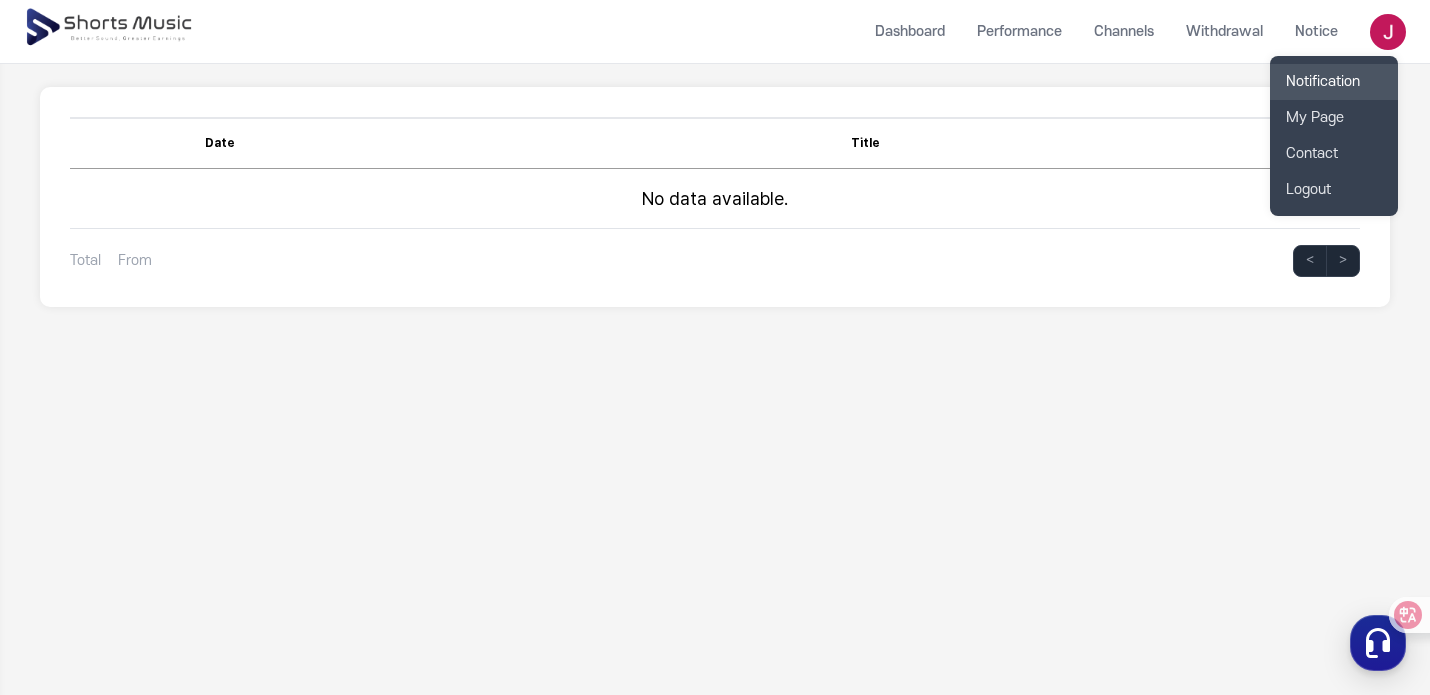 scroll, scrollTop: 0, scrollLeft: 0, axis: both 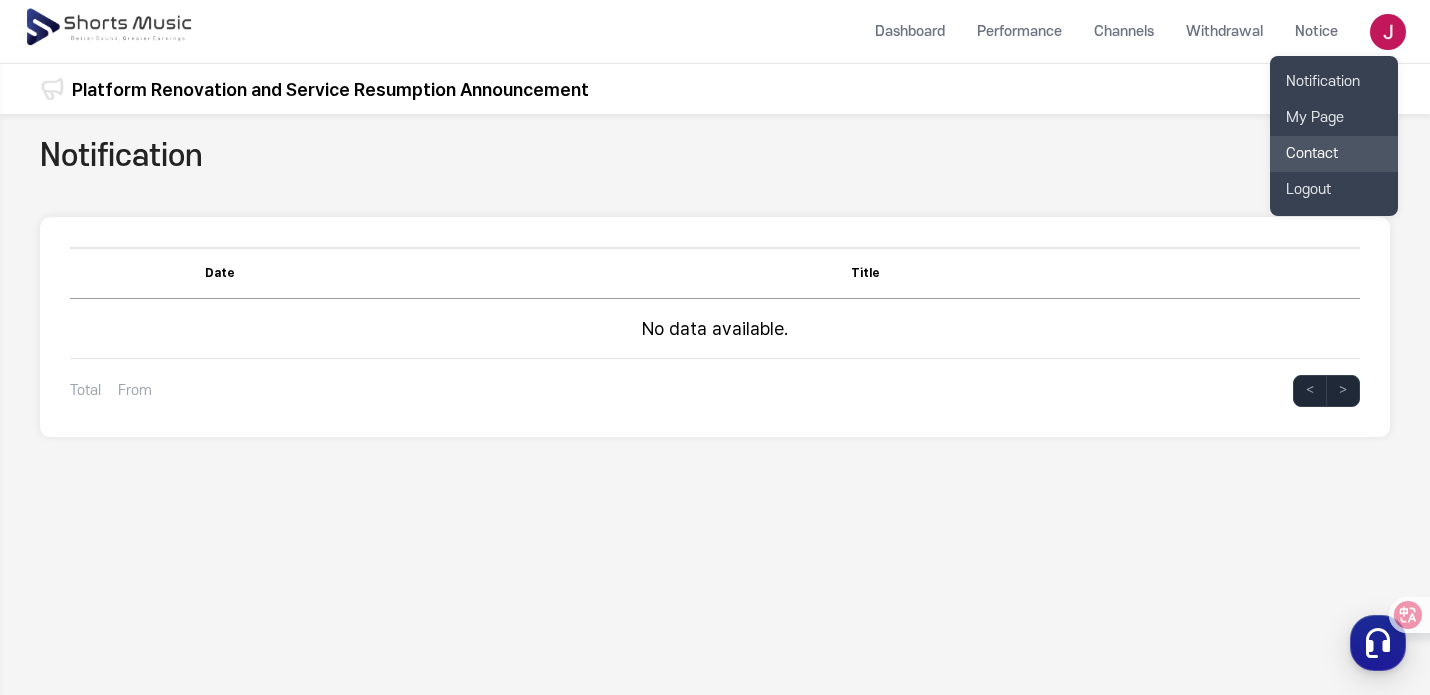 click on "Contact" at bounding box center [1334, 154] 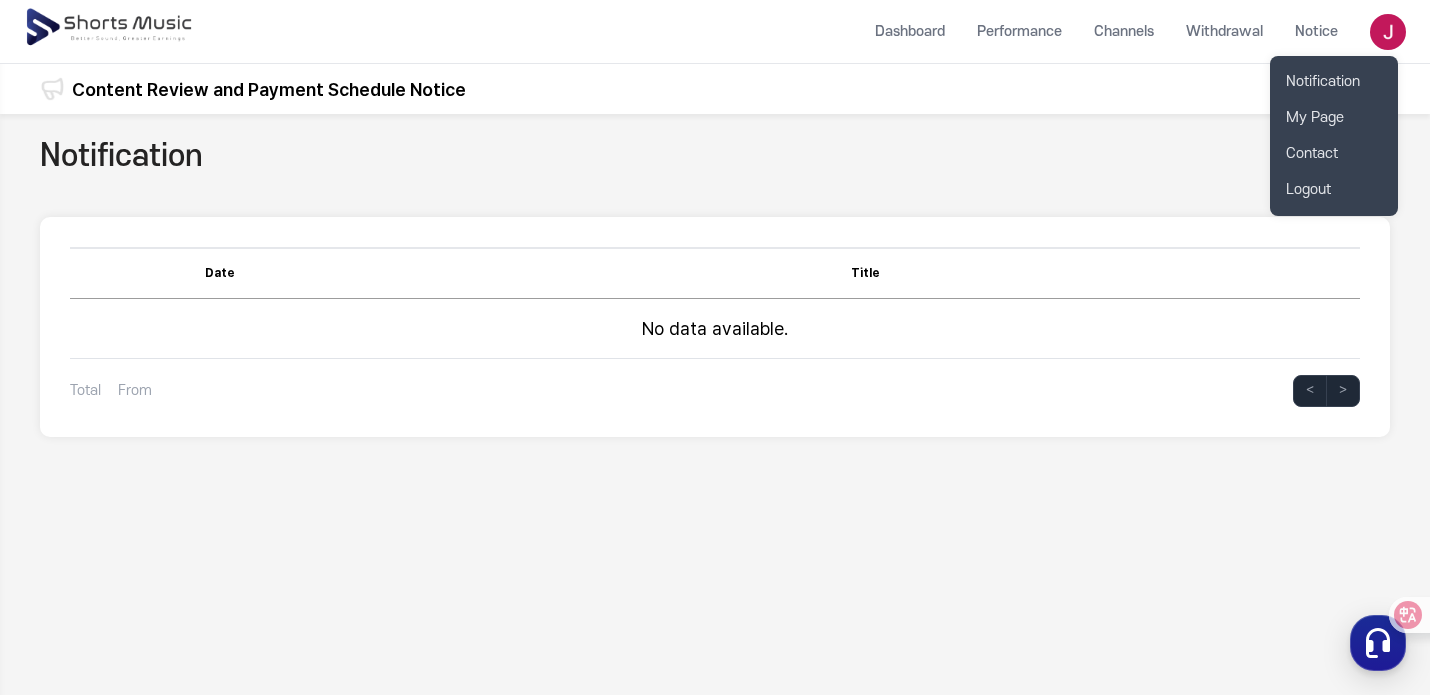click at bounding box center (715, 347) 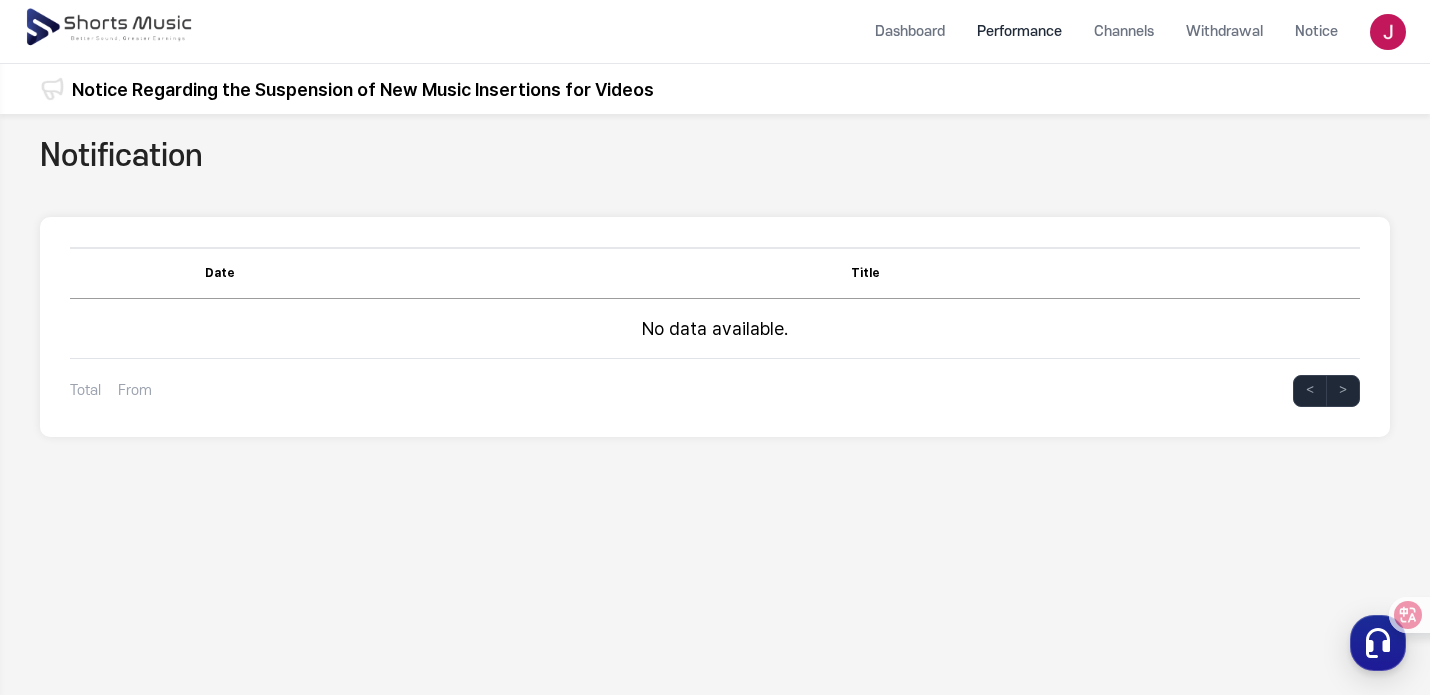 click on "Performance" at bounding box center [1019, 31] 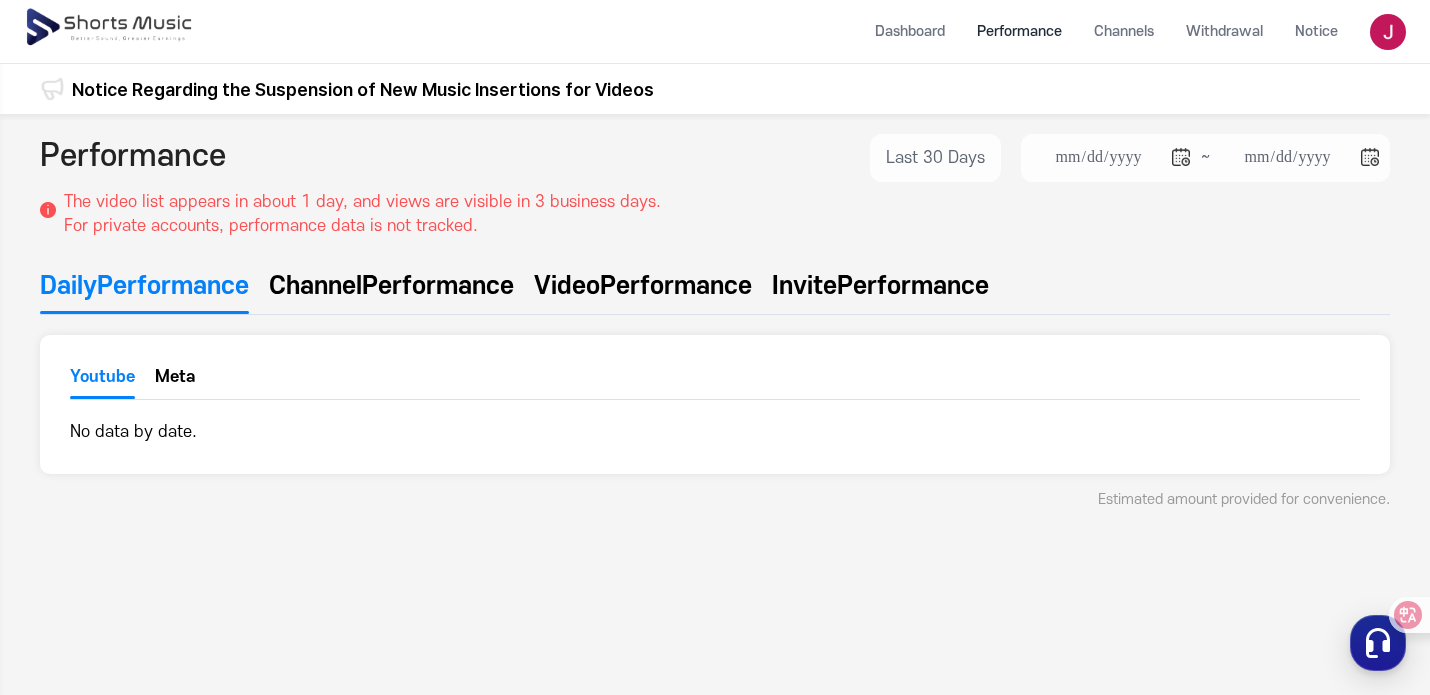 click on "Meta" at bounding box center [175, 382] 